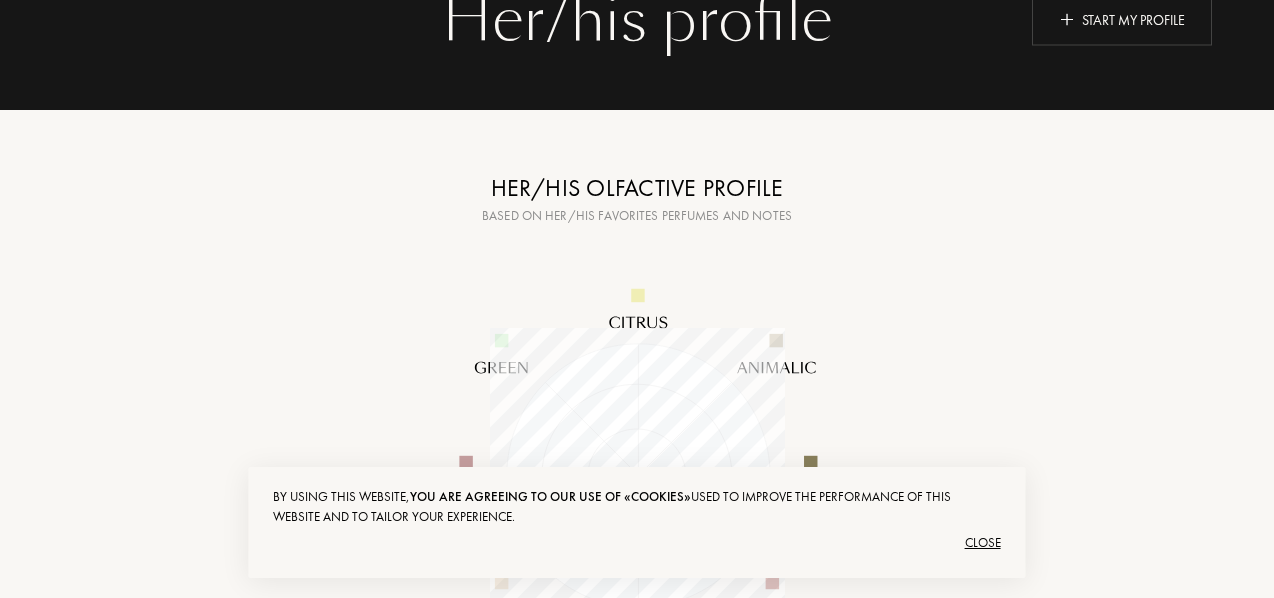 scroll, scrollTop: 151, scrollLeft: 0, axis: vertical 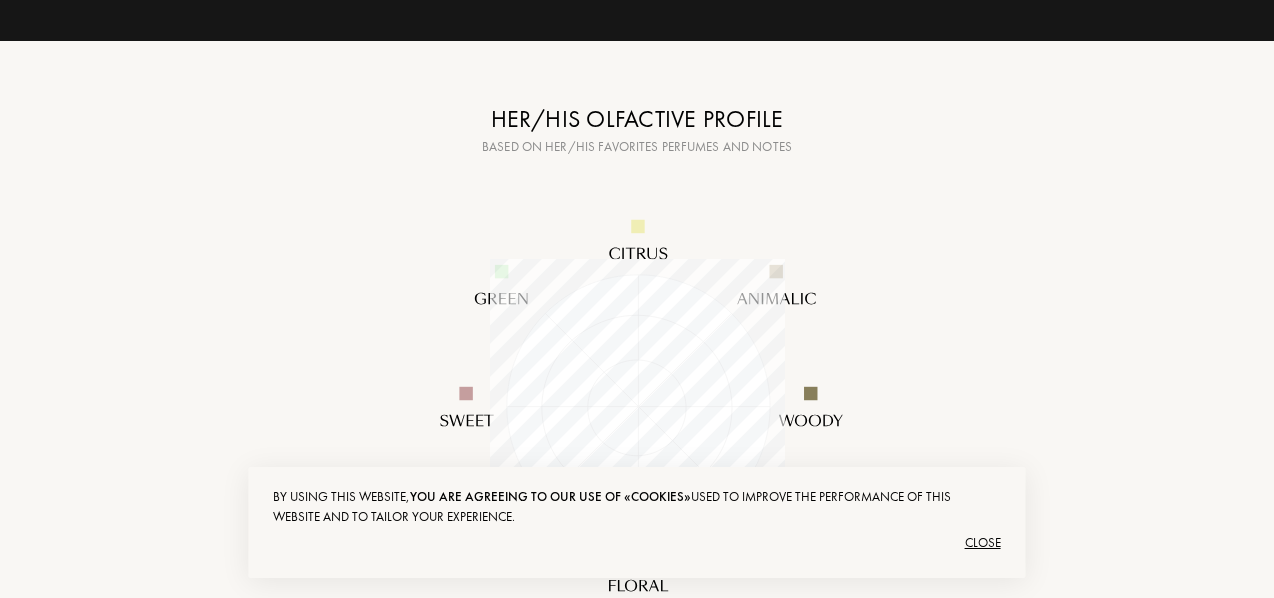 click on "Close" at bounding box center (636, 543) 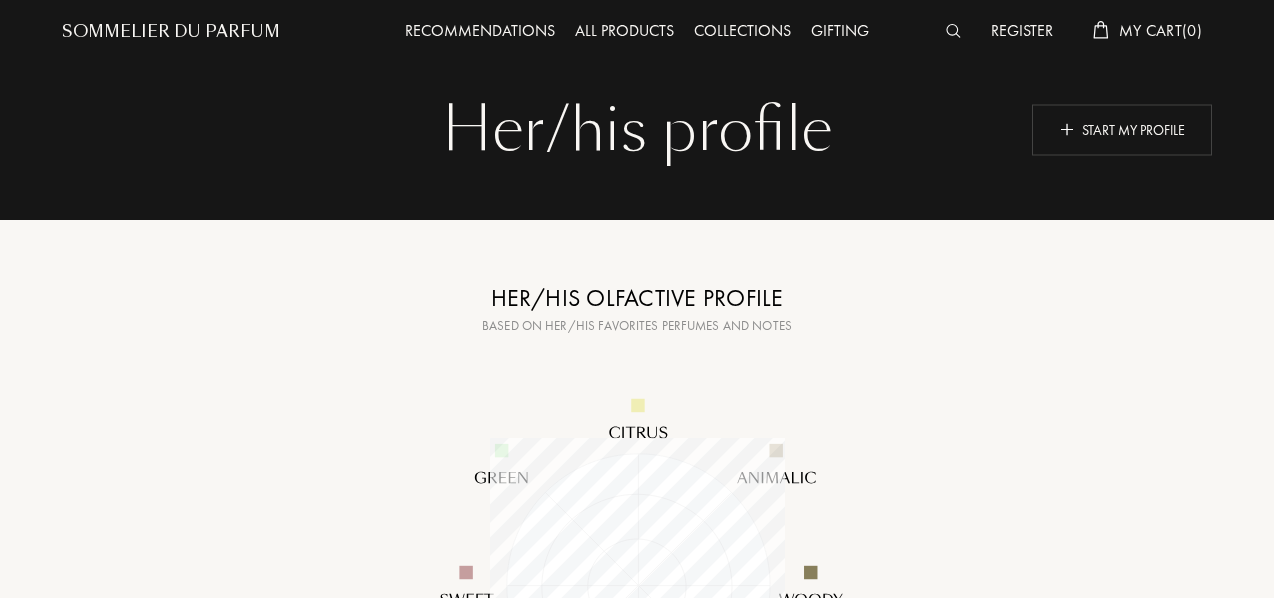 scroll, scrollTop: 2, scrollLeft: 0, axis: vertical 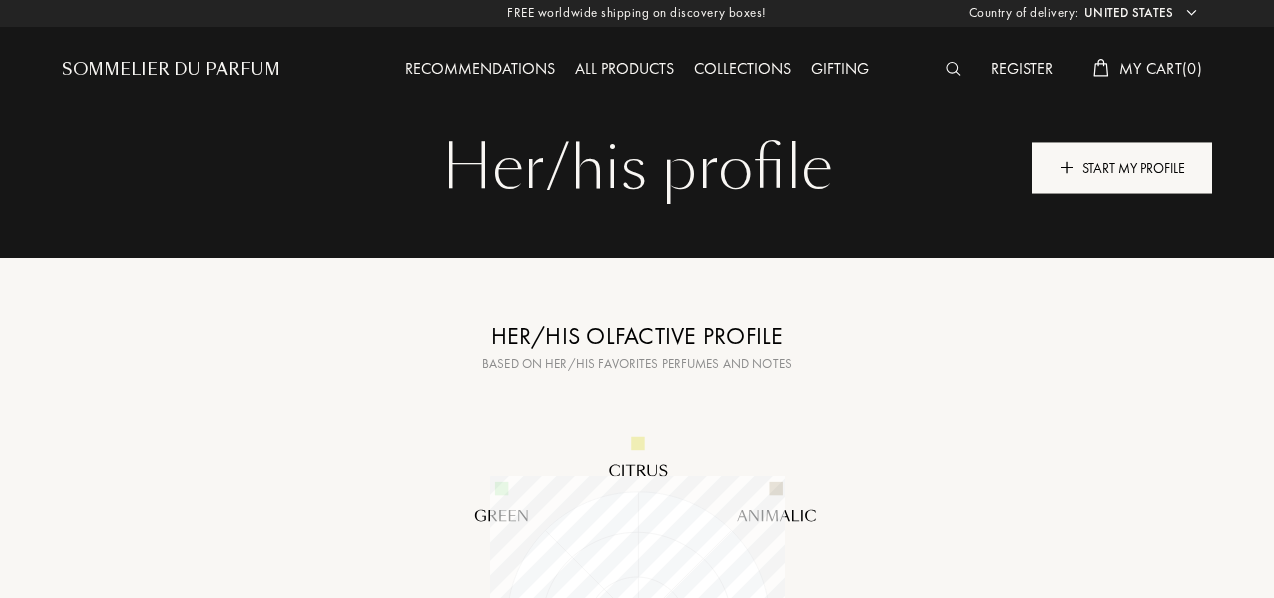 click on "Start my profile" at bounding box center (1122, 167) 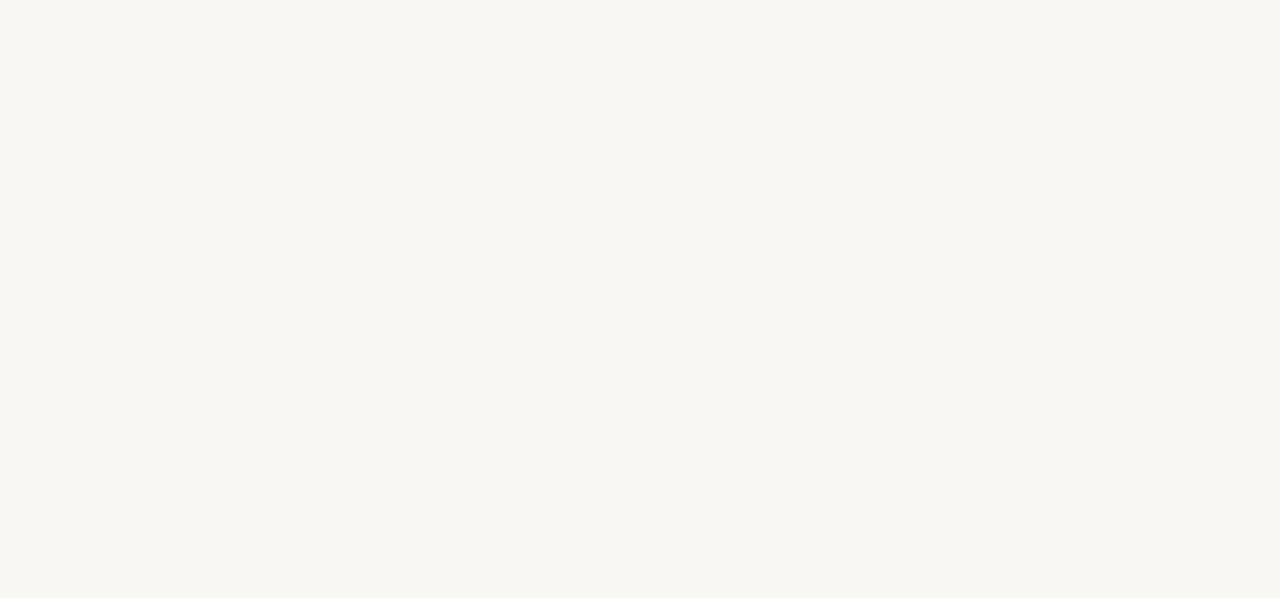scroll, scrollTop: 0, scrollLeft: 0, axis: both 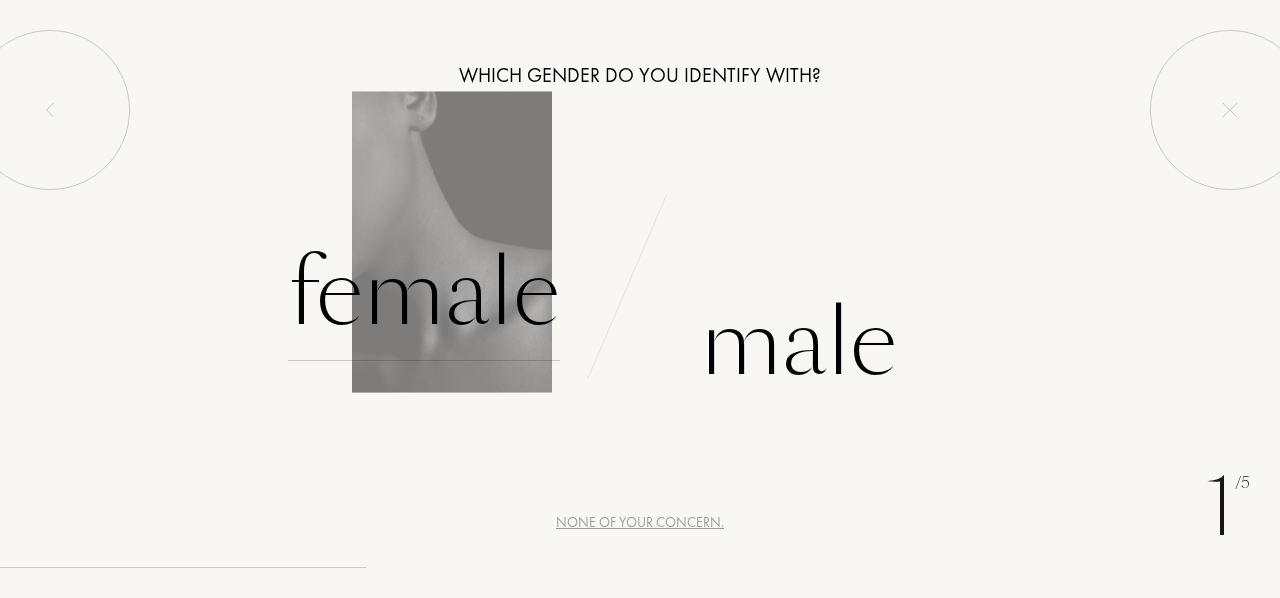 click on "Female" at bounding box center [424, 293] 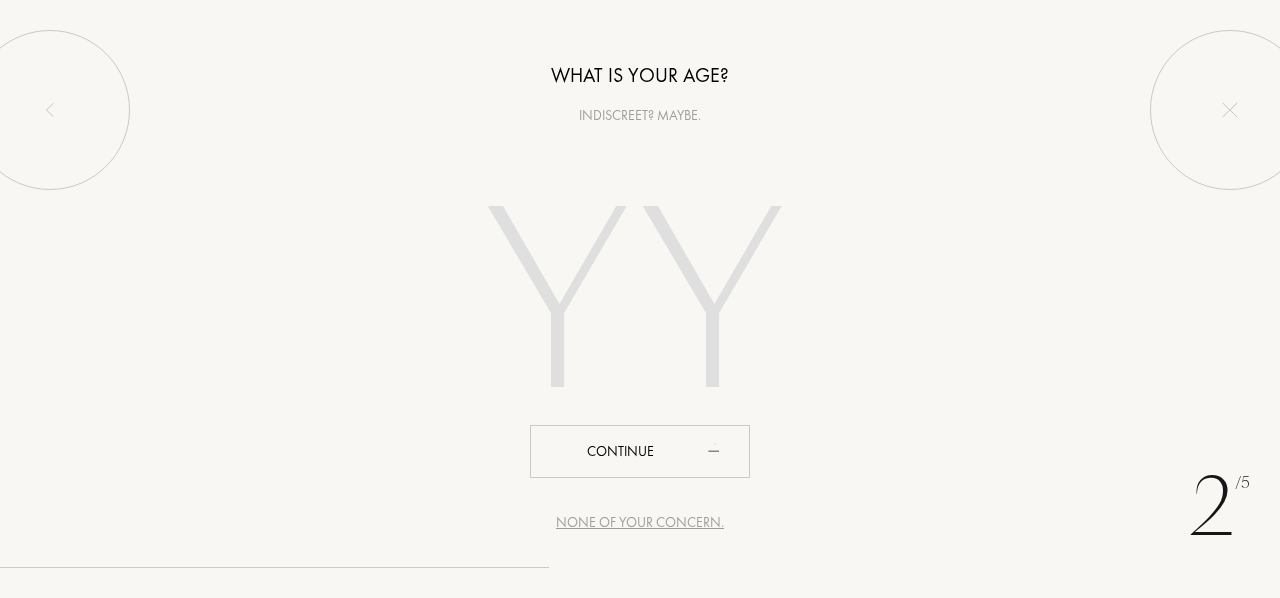 click at bounding box center (640, 308) 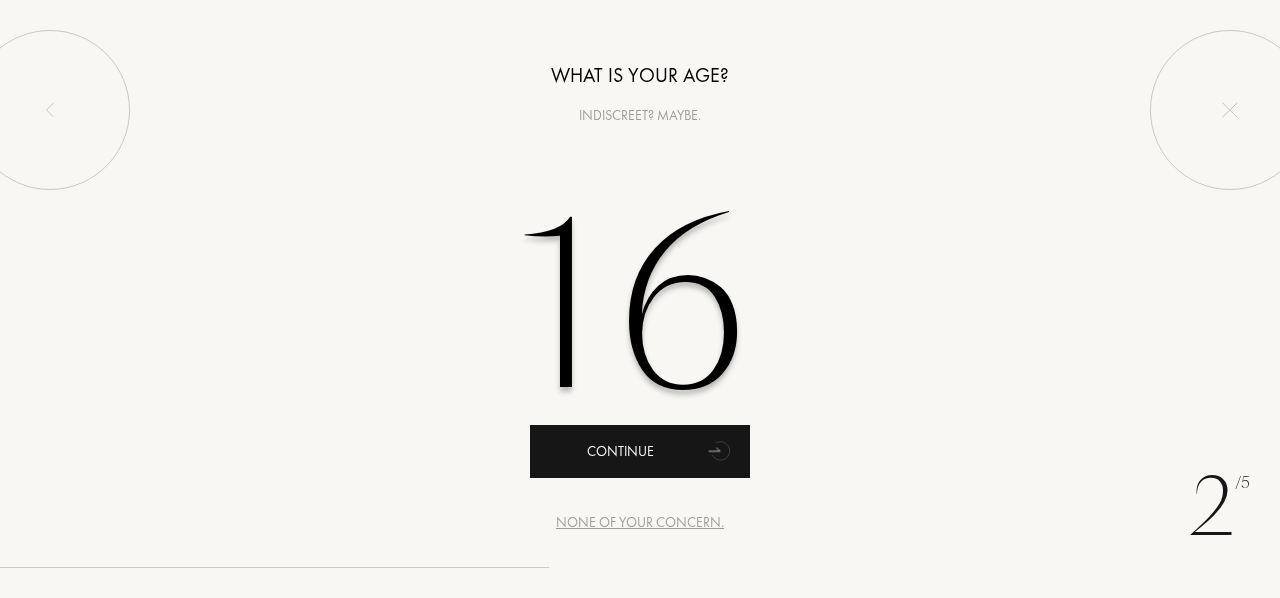 type on "16" 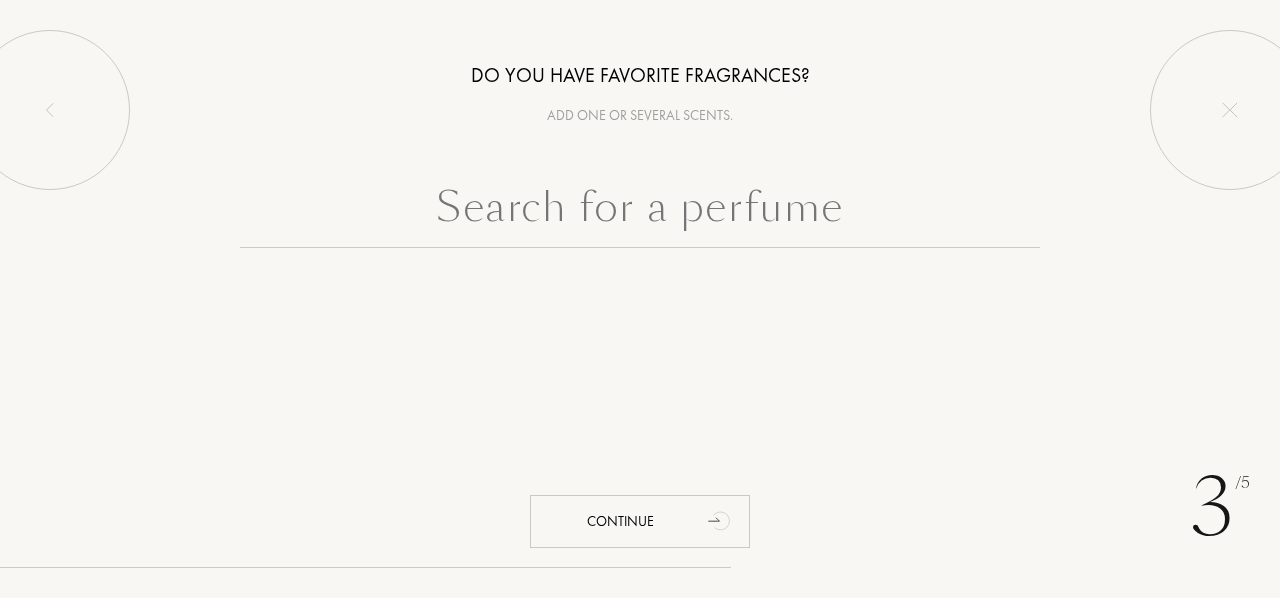 click at bounding box center (640, 212) 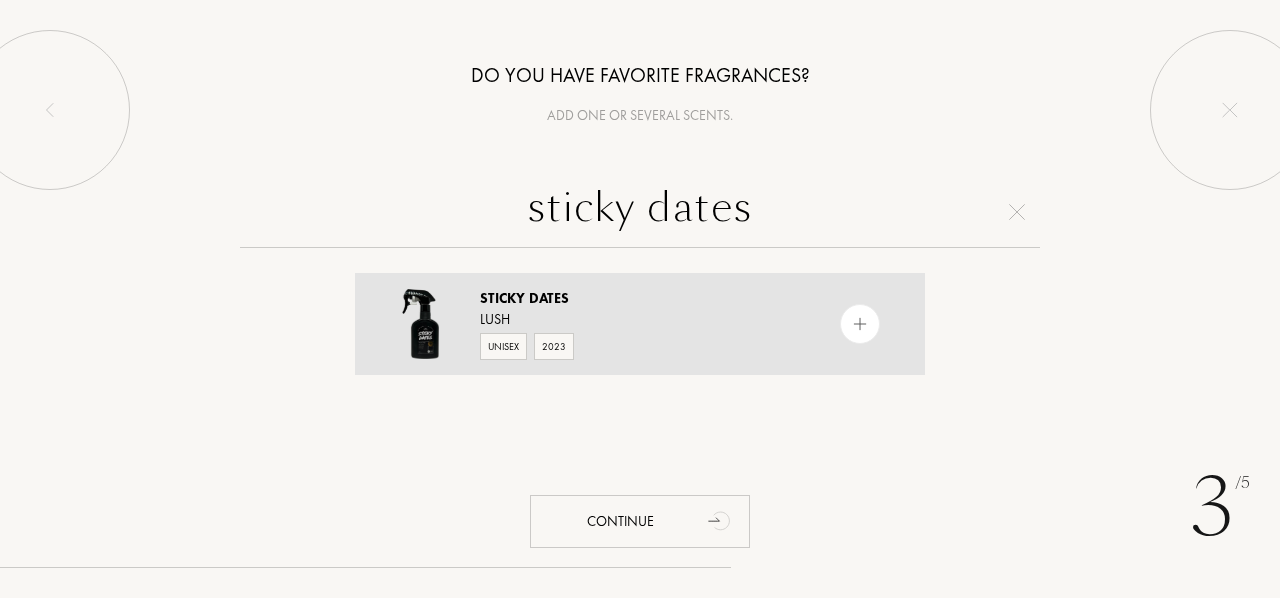 click at bounding box center [860, 324] 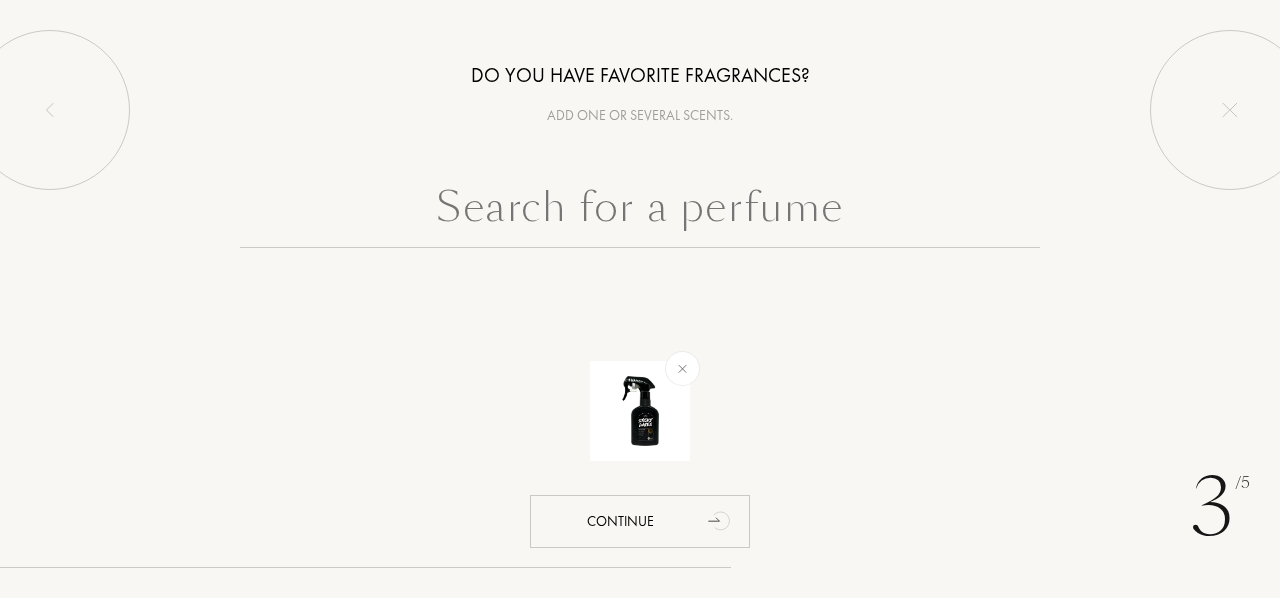 click at bounding box center (640, 212) 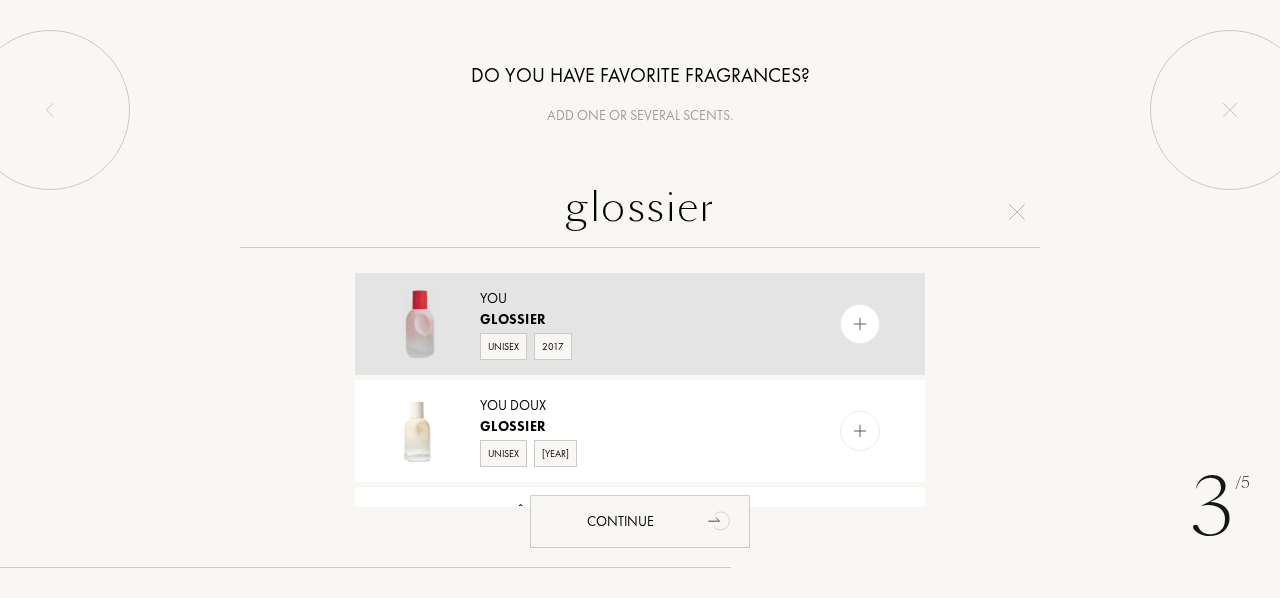 click at bounding box center (860, 324) 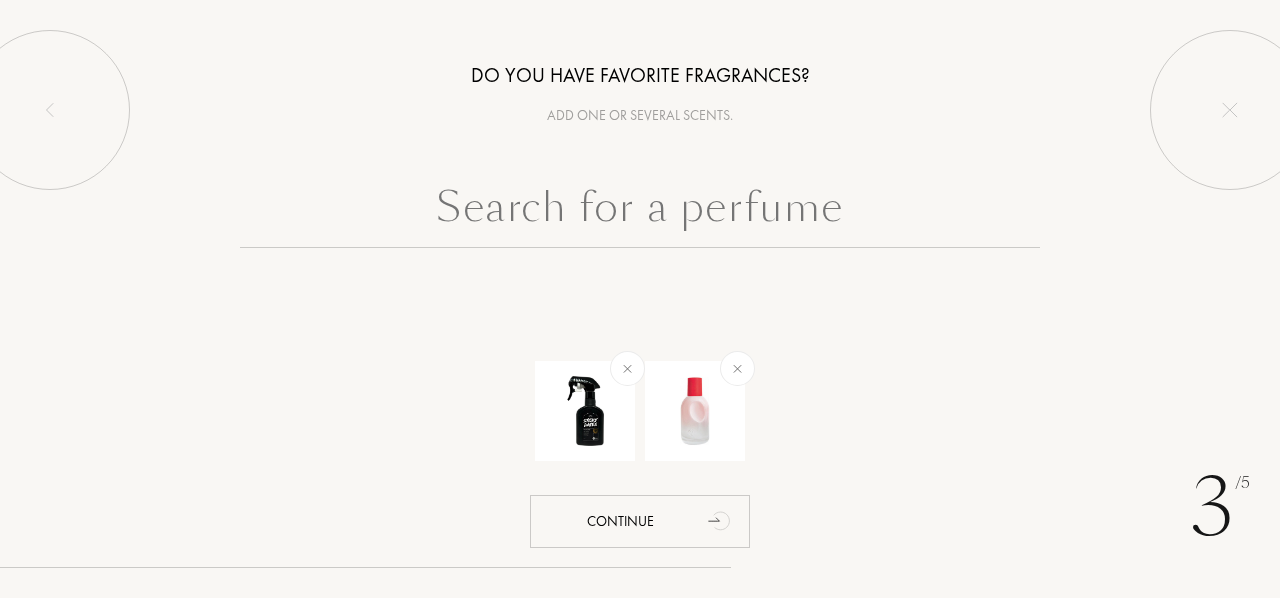 click at bounding box center (640, 212) 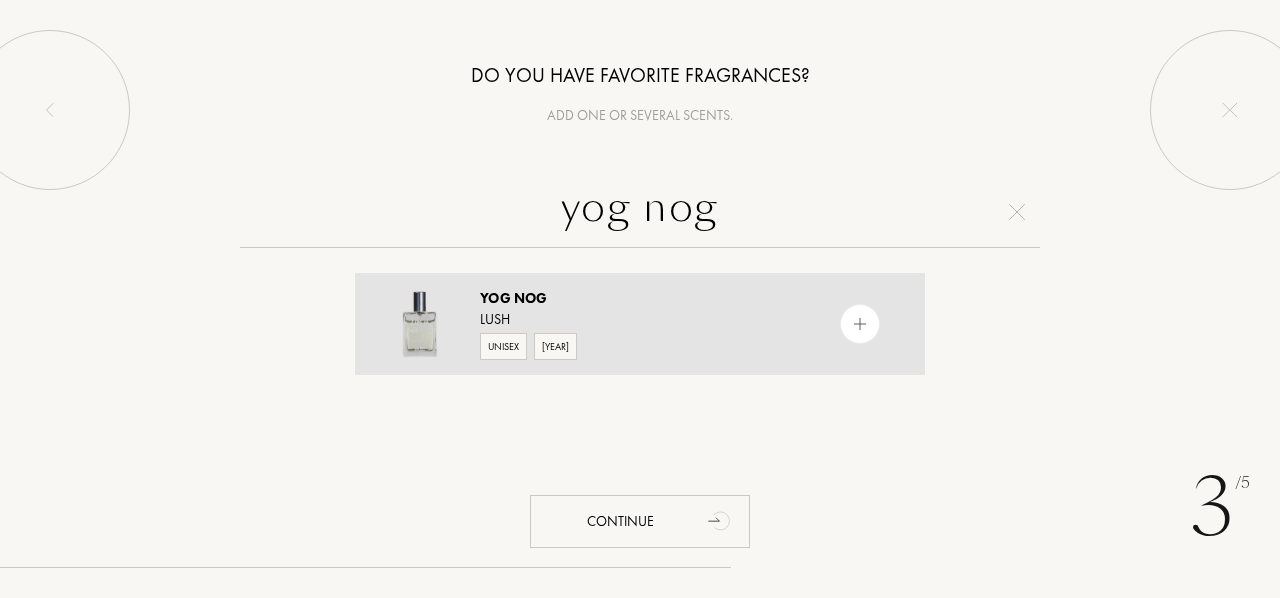 click at bounding box center [860, 324] 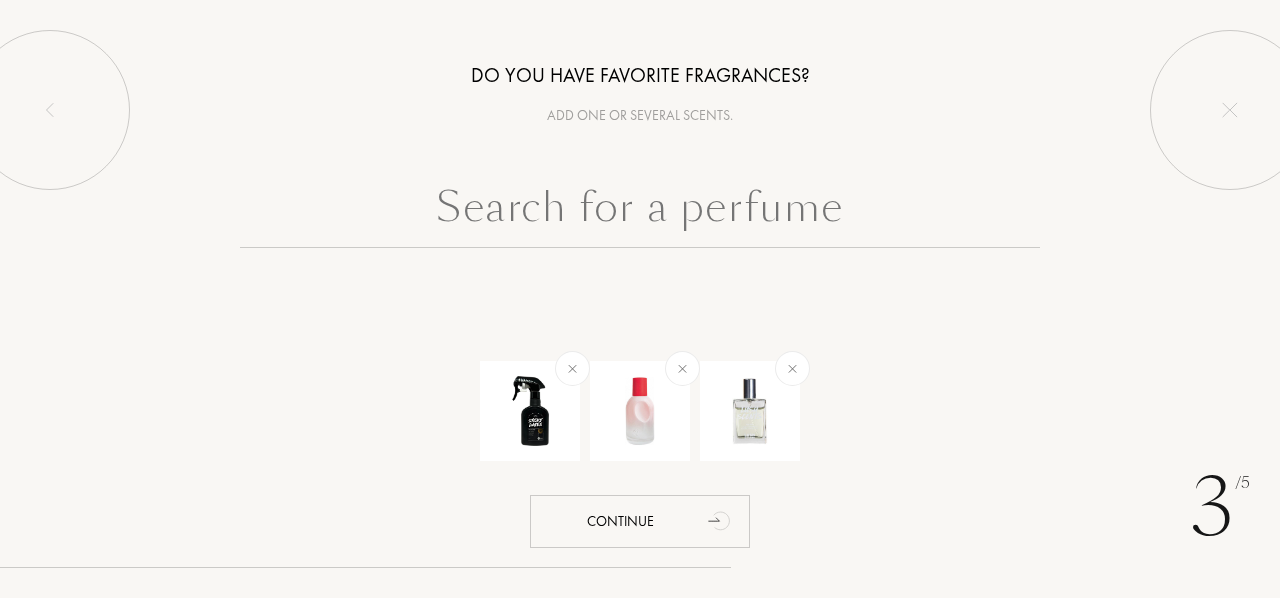 click at bounding box center [640, 212] 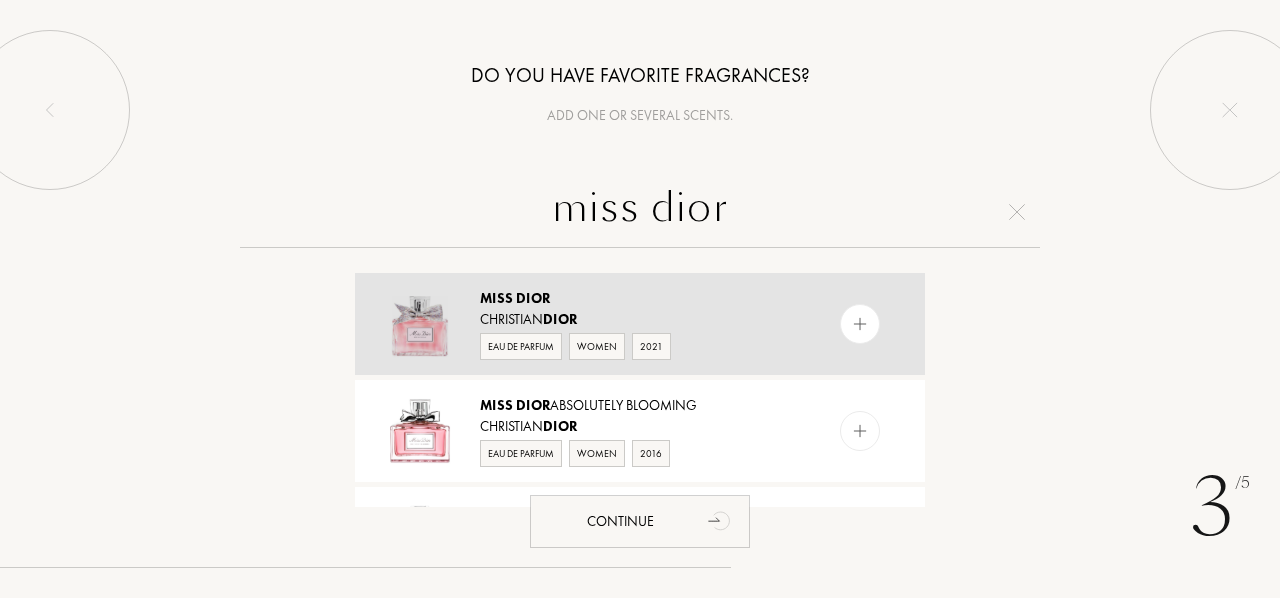 type on "miss dior" 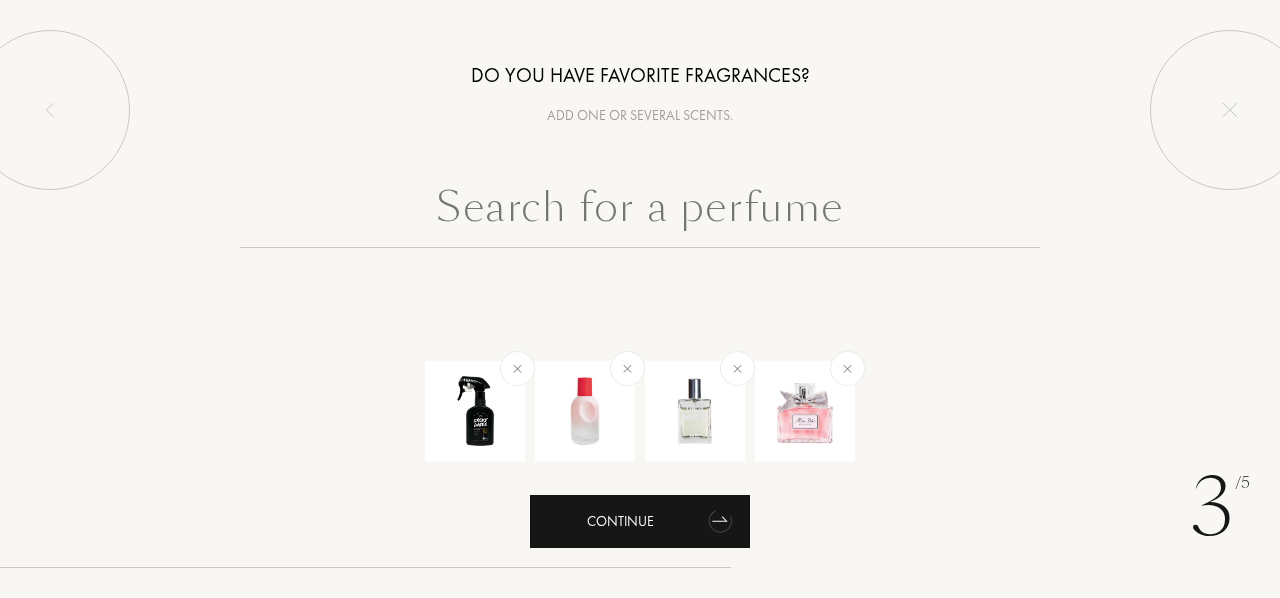 click on "Continue" at bounding box center (640, 521) 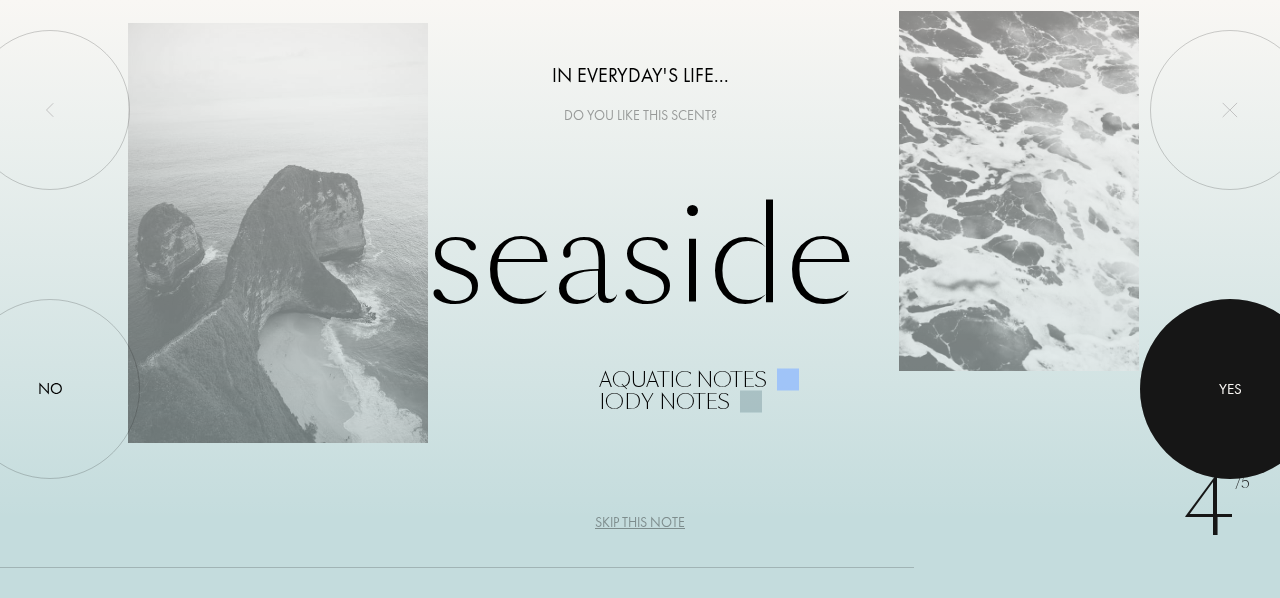 click on "Yes" at bounding box center (1230, 388) 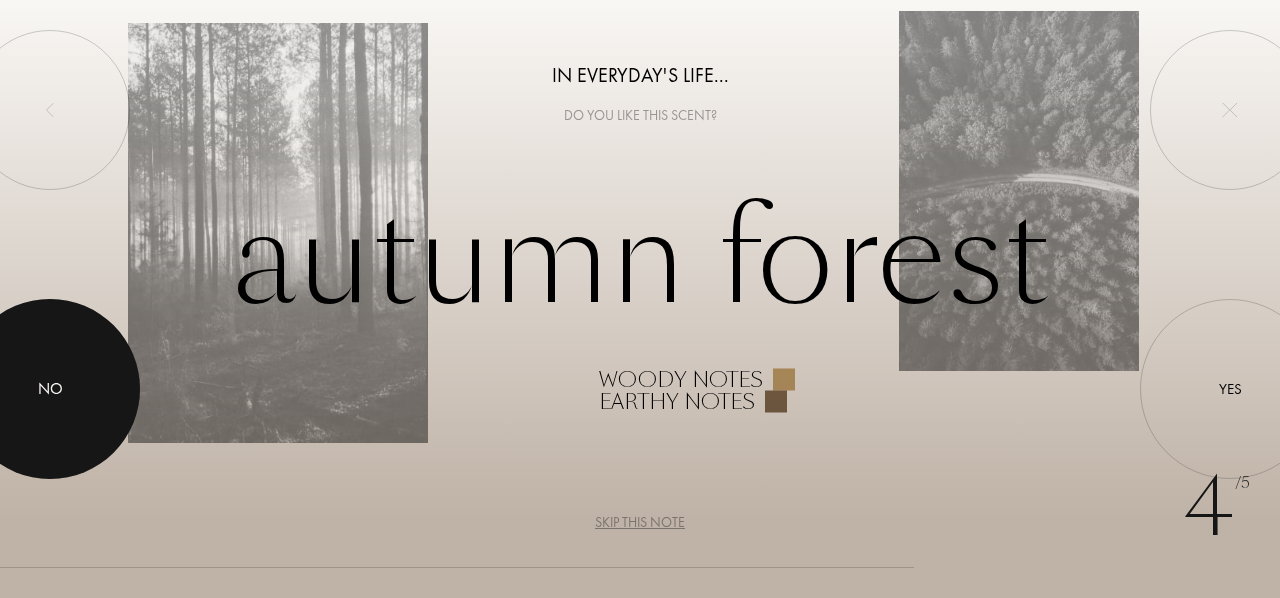 click on "No" at bounding box center (50, 389) 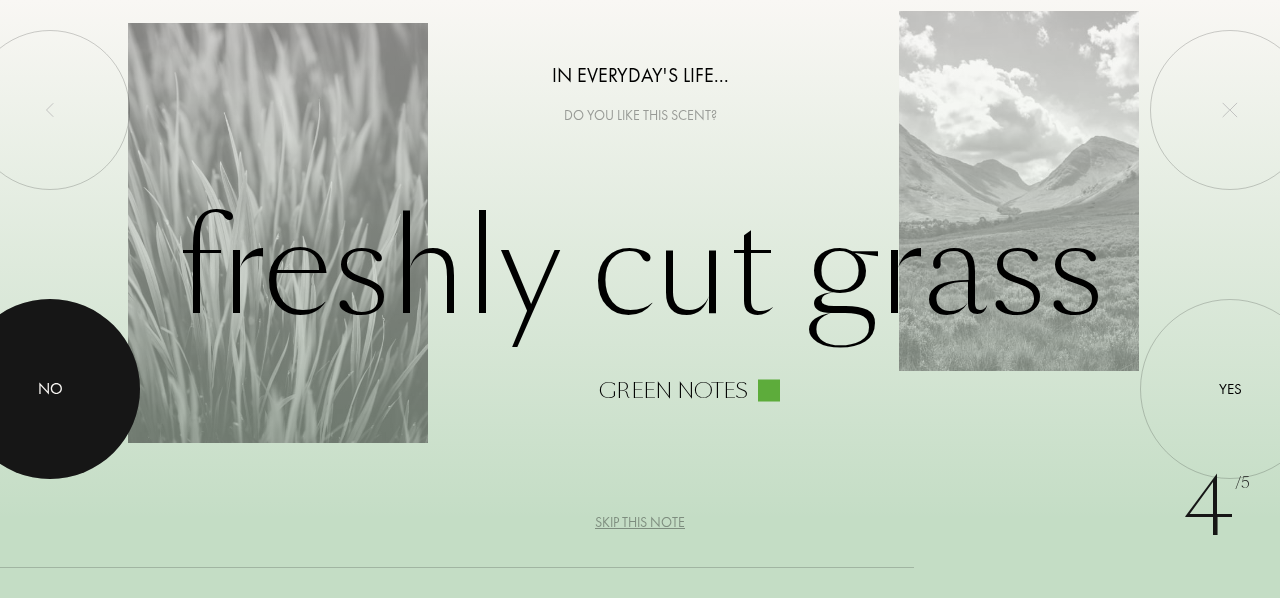 click at bounding box center [50, 389] 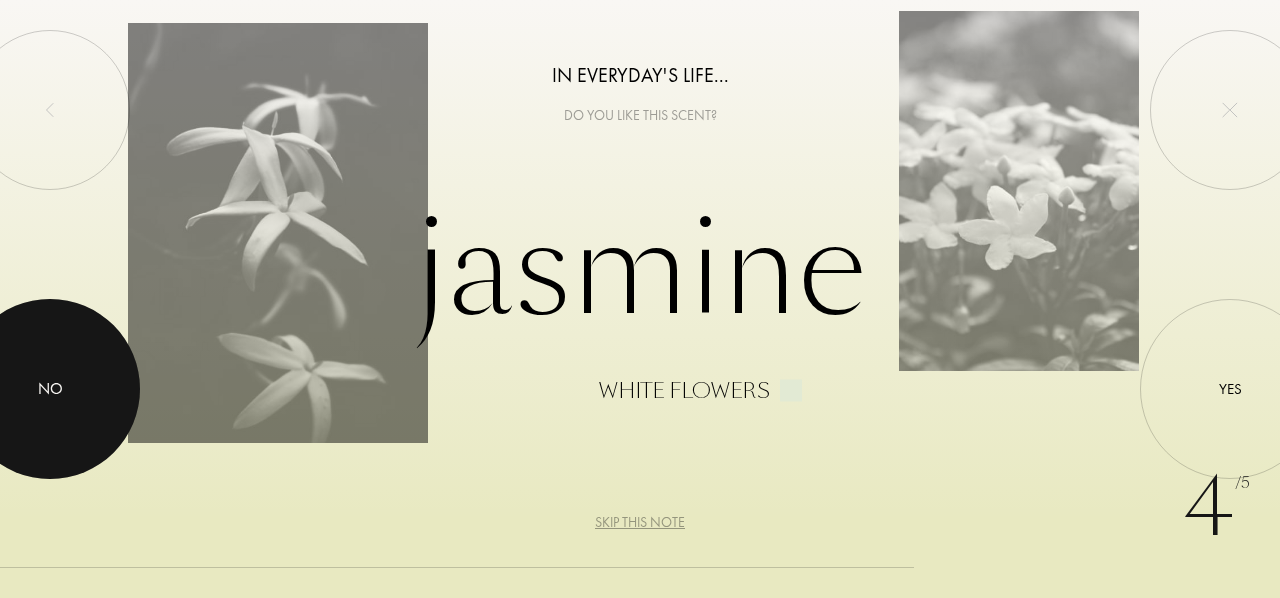 click on "No" at bounding box center [50, 389] 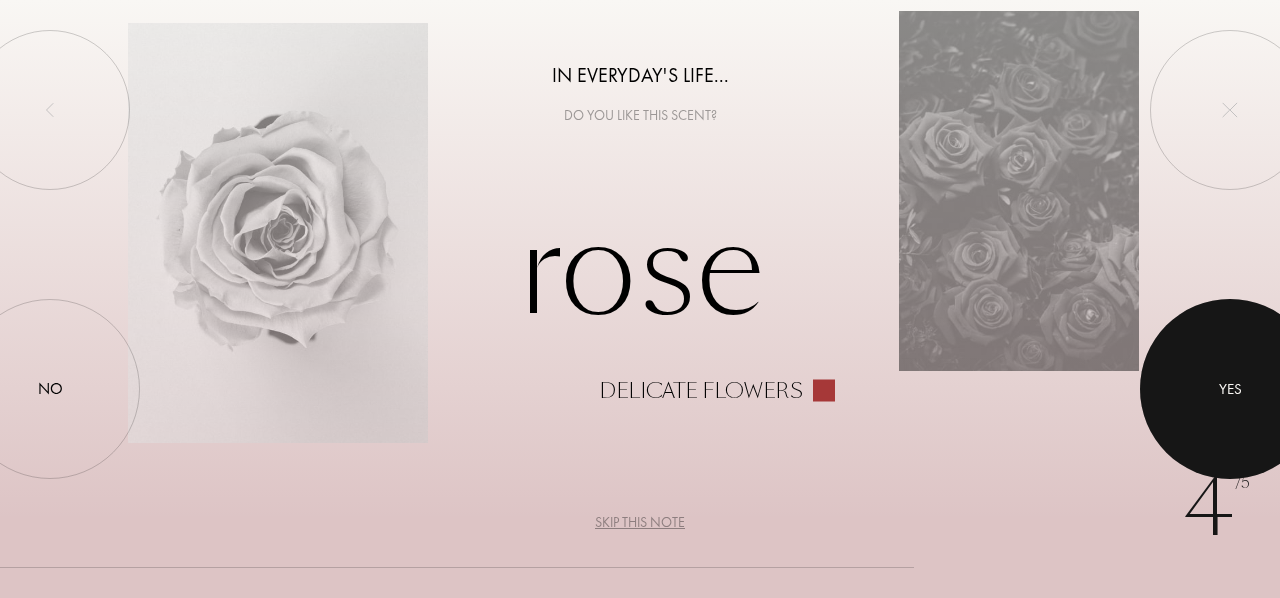click on "Yes" at bounding box center [1230, 388] 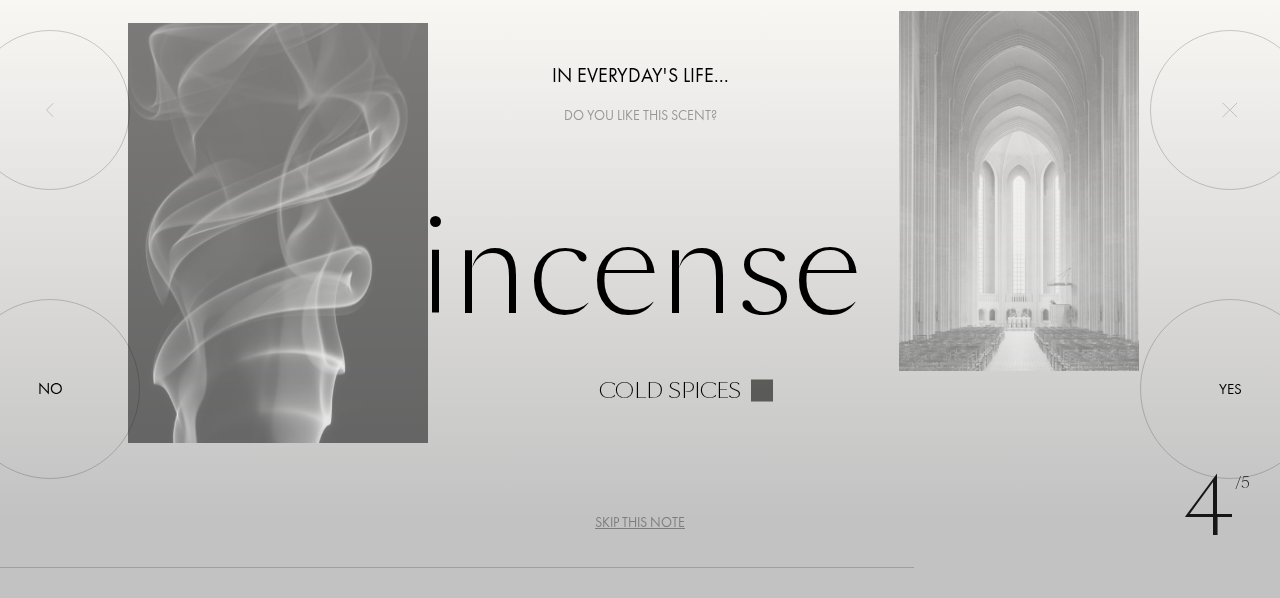 click on "Skip this note" at bounding box center [640, 522] 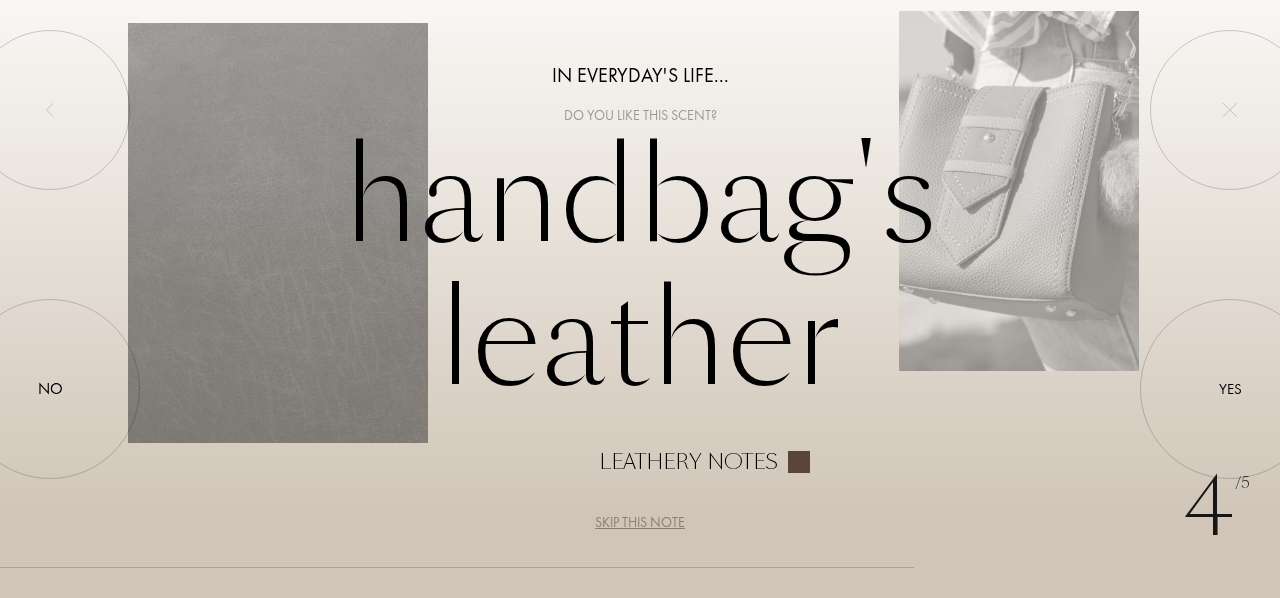 click on "Skip this note" at bounding box center [640, 522] 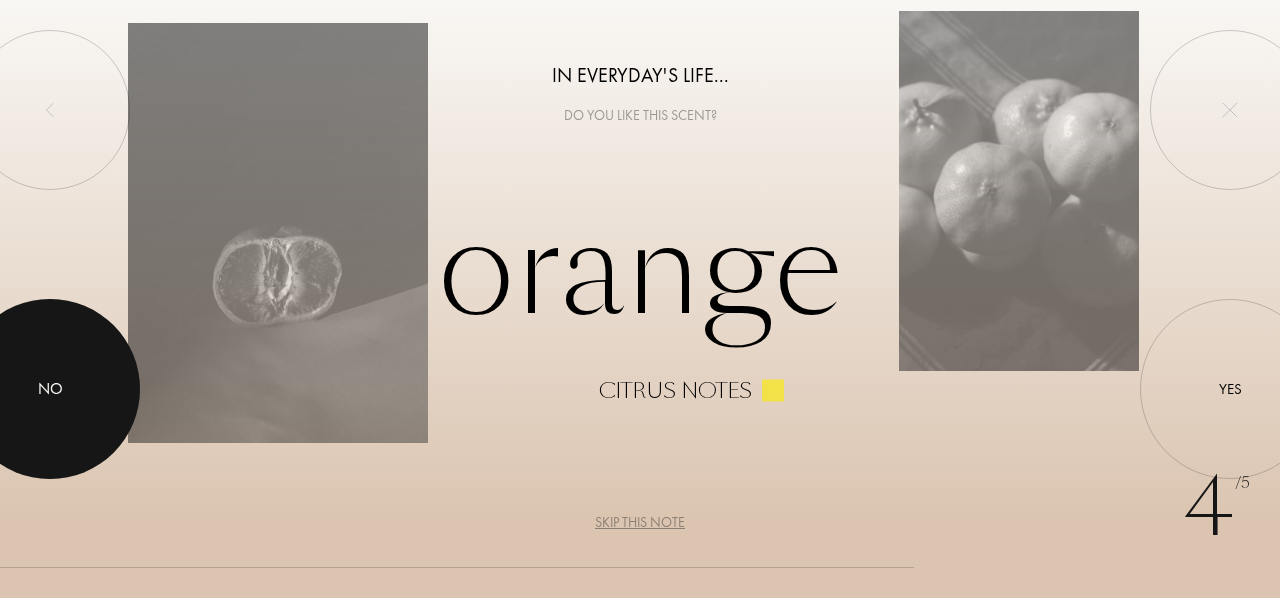 click at bounding box center (50, 389) 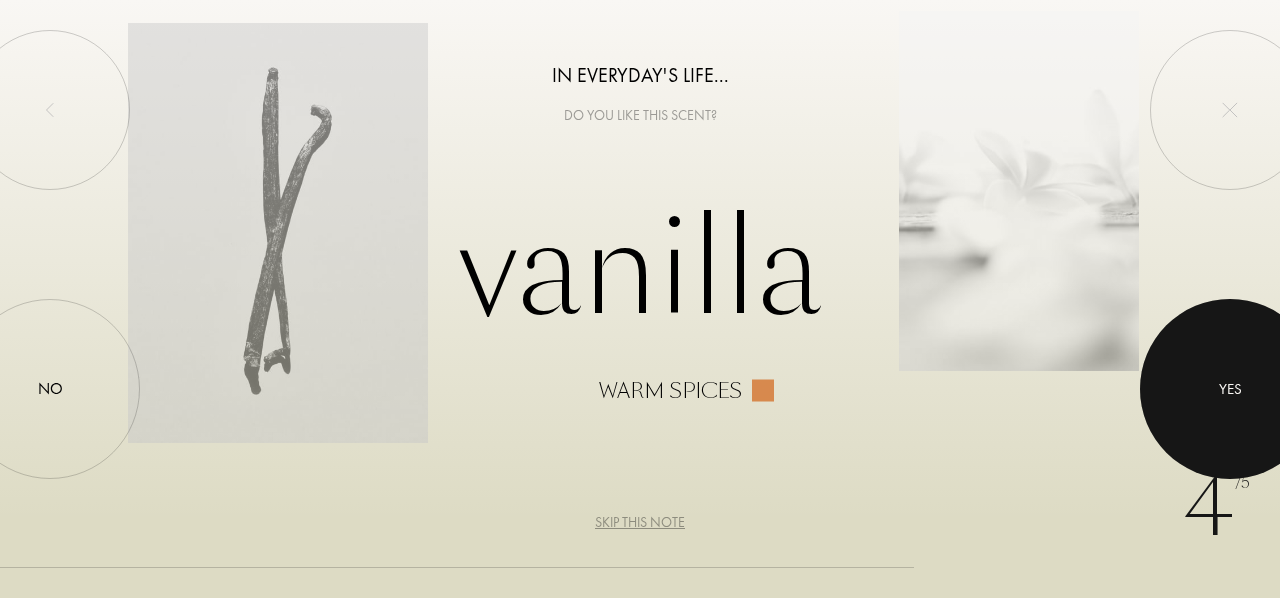 click at bounding box center [1230, 389] 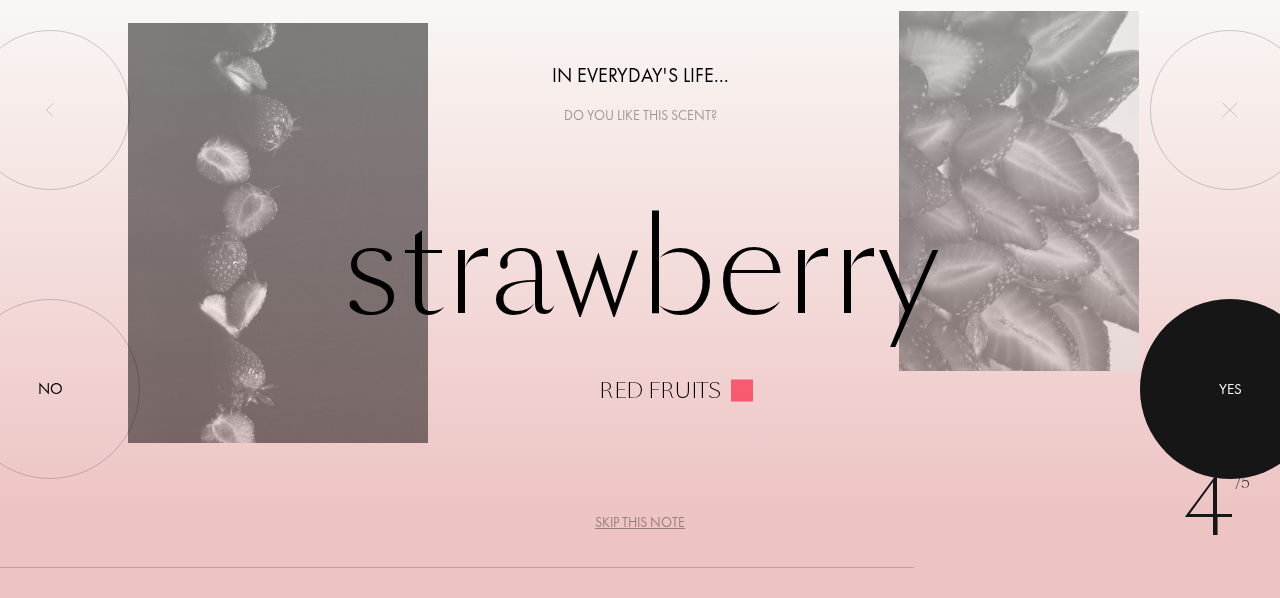 click at bounding box center [1230, 389] 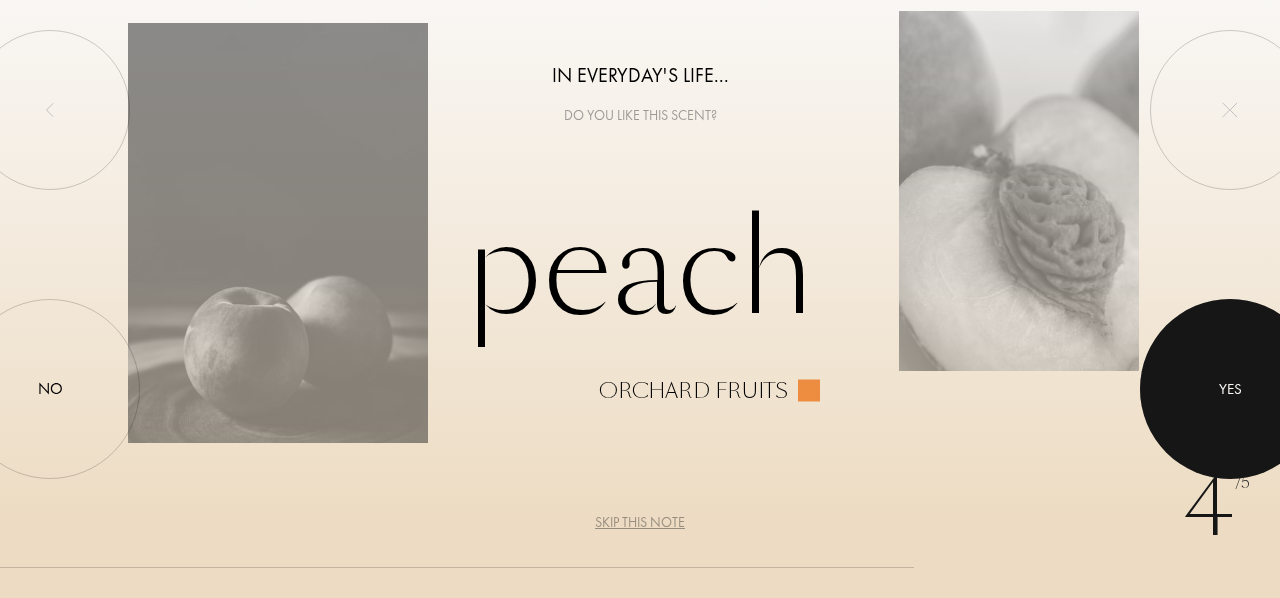 click at bounding box center [1230, 389] 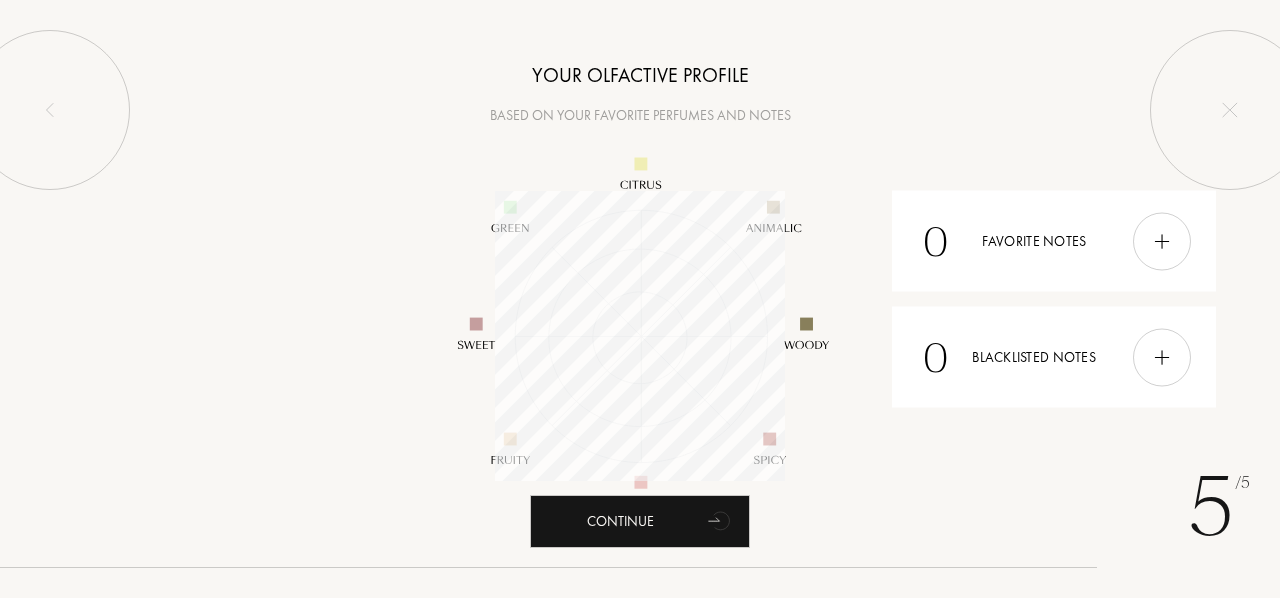 scroll, scrollTop: 999710, scrollLeft: 999710, axis: both 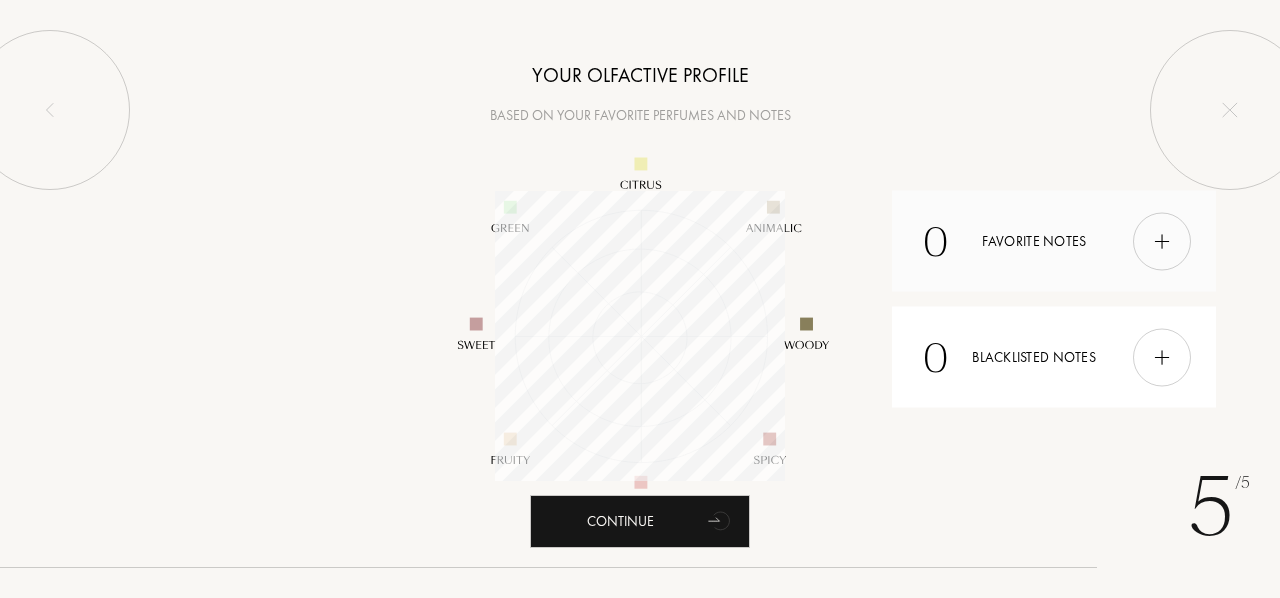 click at bounding box center [1162, 241] 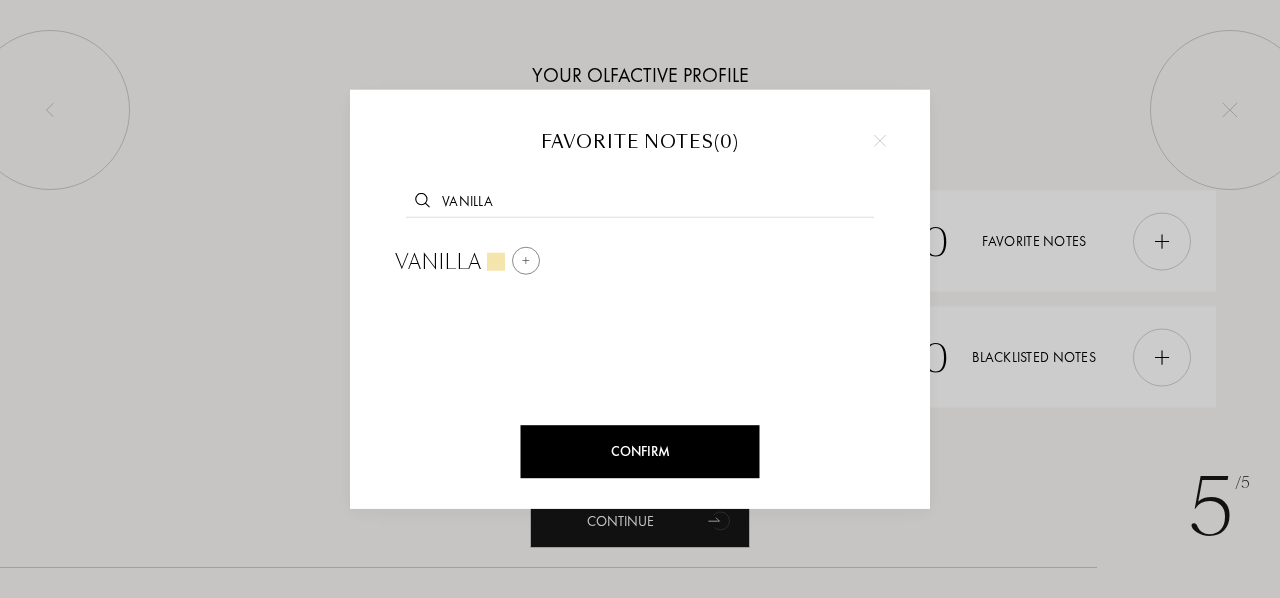 click at bounding box center [526, 260] 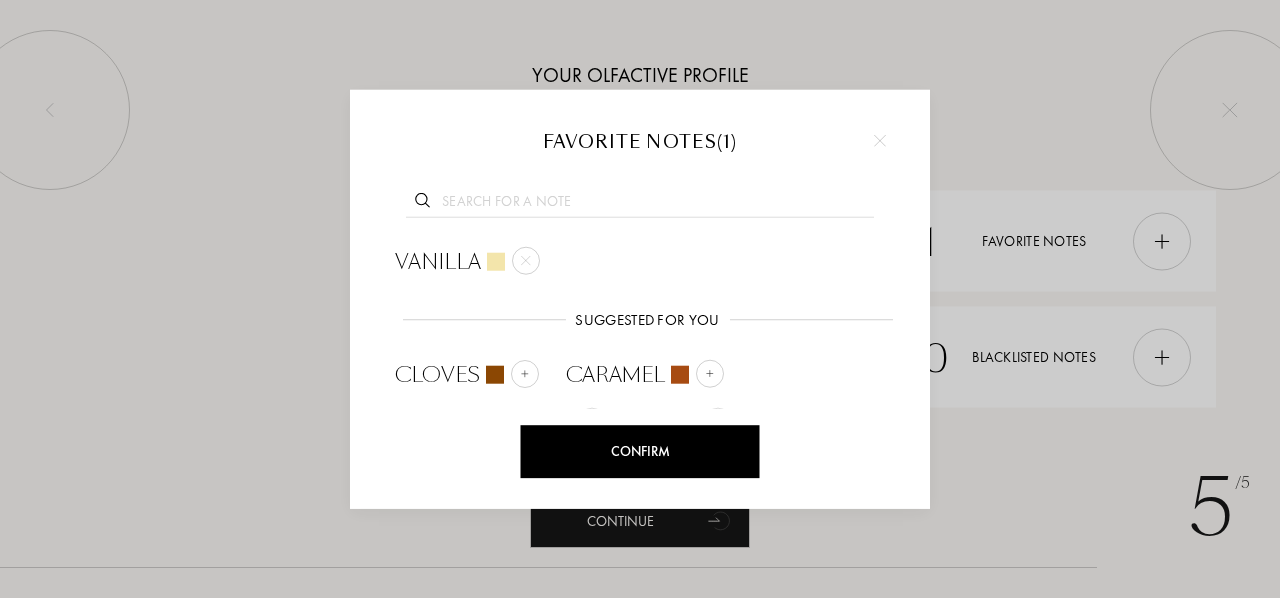 click at bounding box center [640, 203] 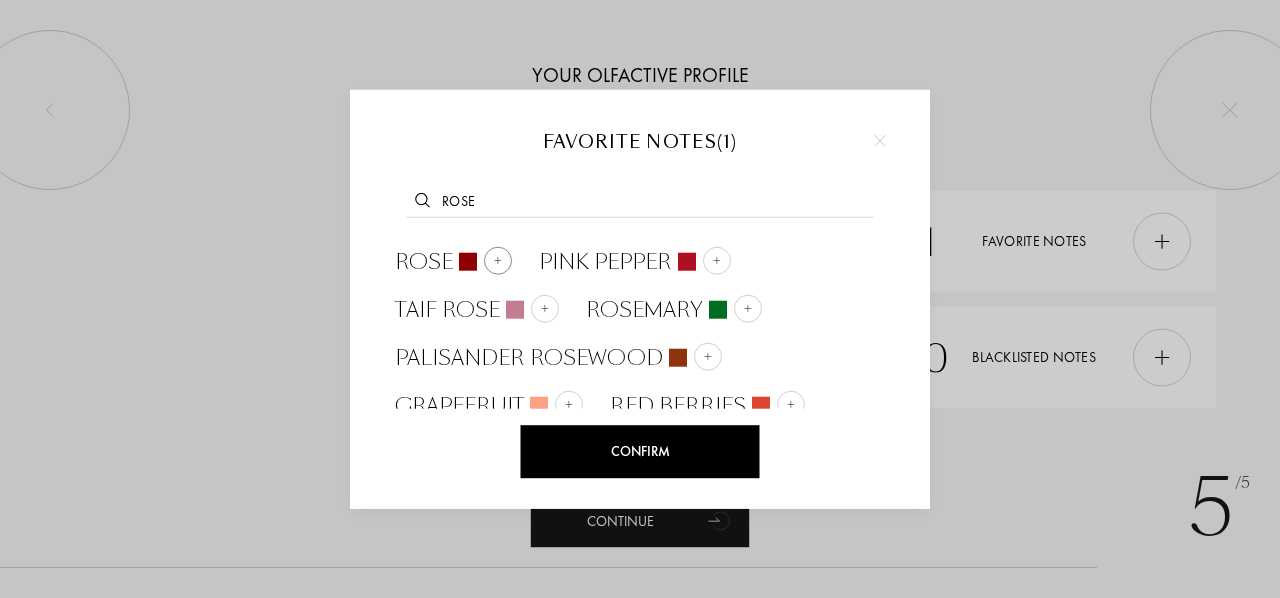 click at bounding box center [498, 260] 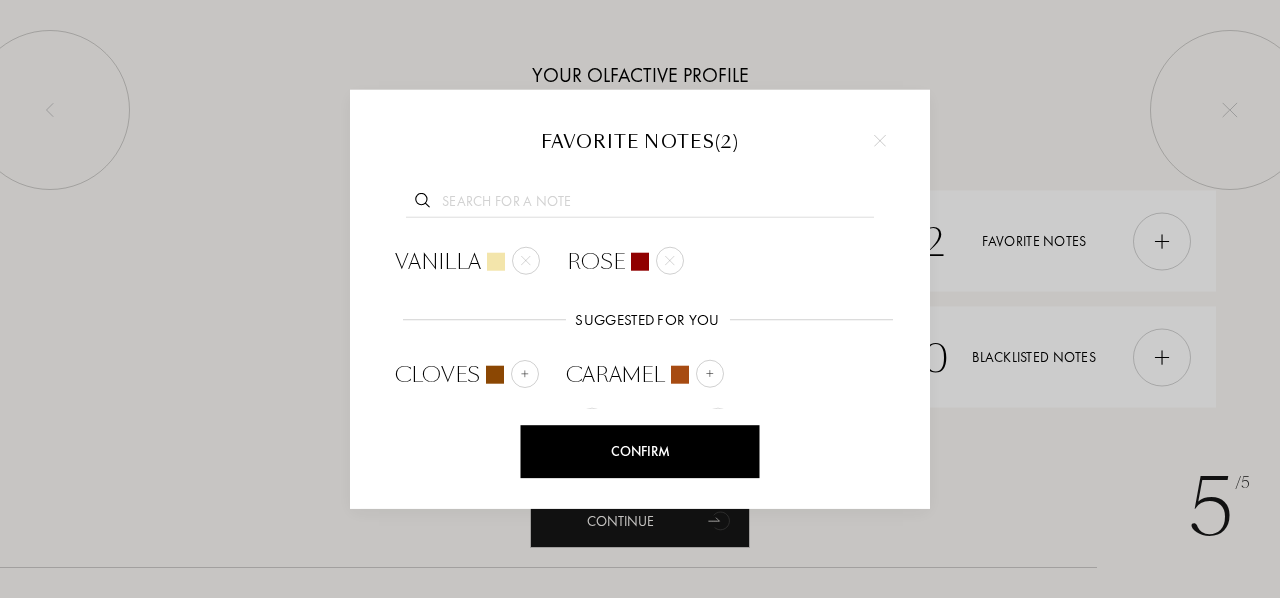 scroll, scrollTop: 78, scrollLeft: 0, axis: vertical 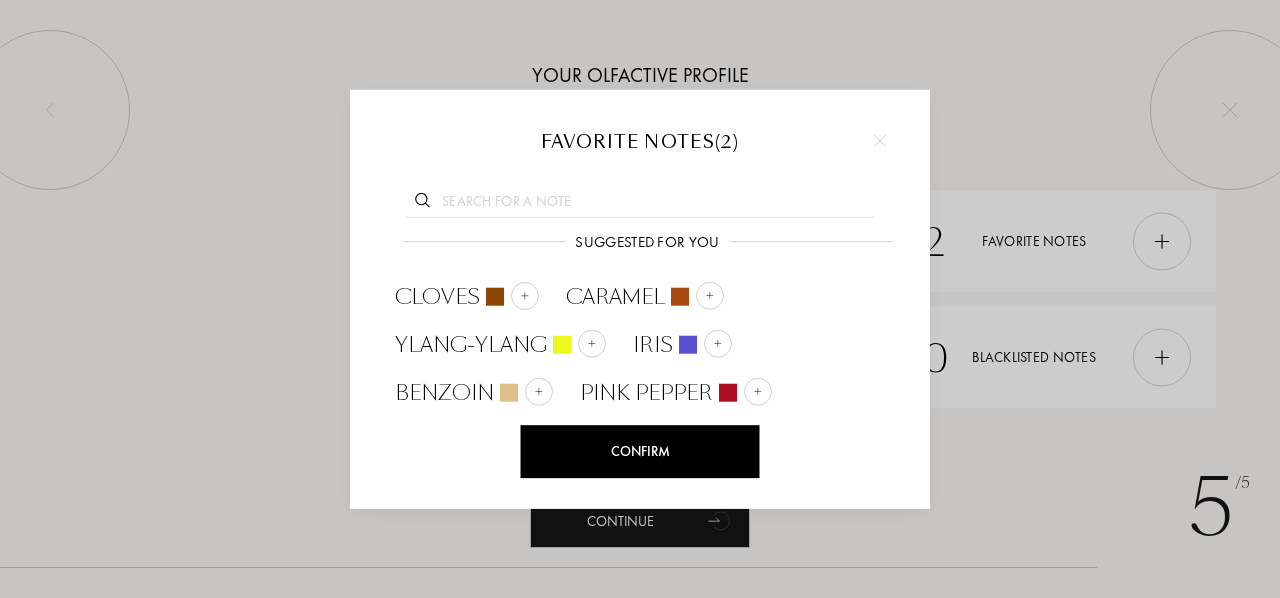click at bounding box center [640, 203] 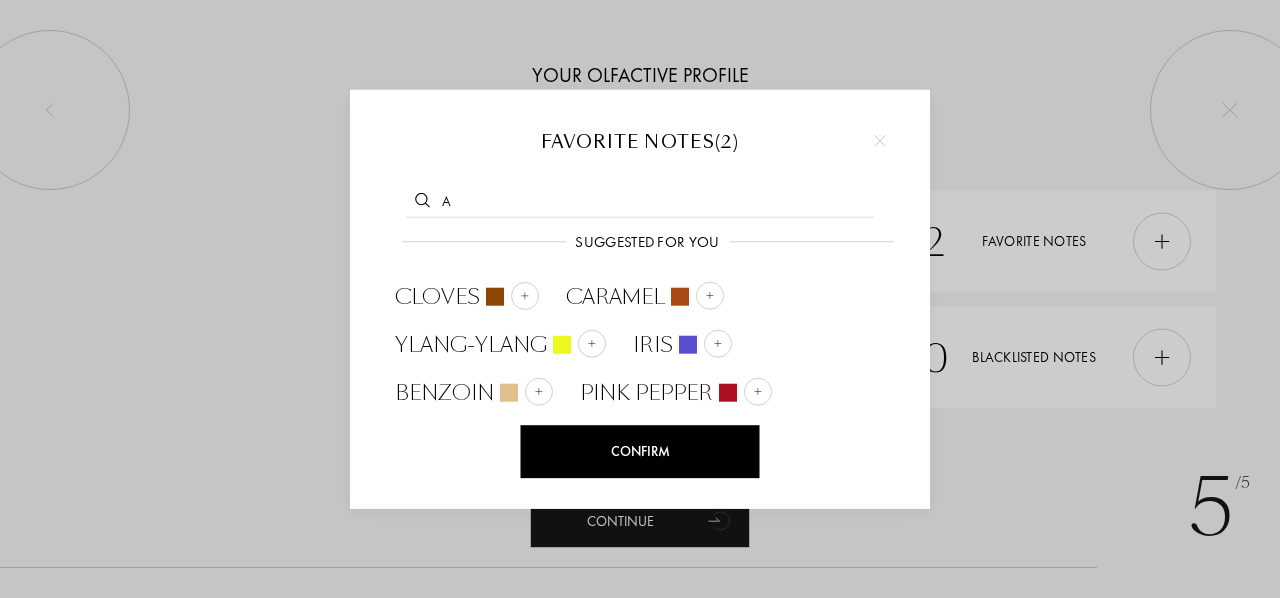 scroll, scrollTop: 0, scrollLeft: 0, axis: both 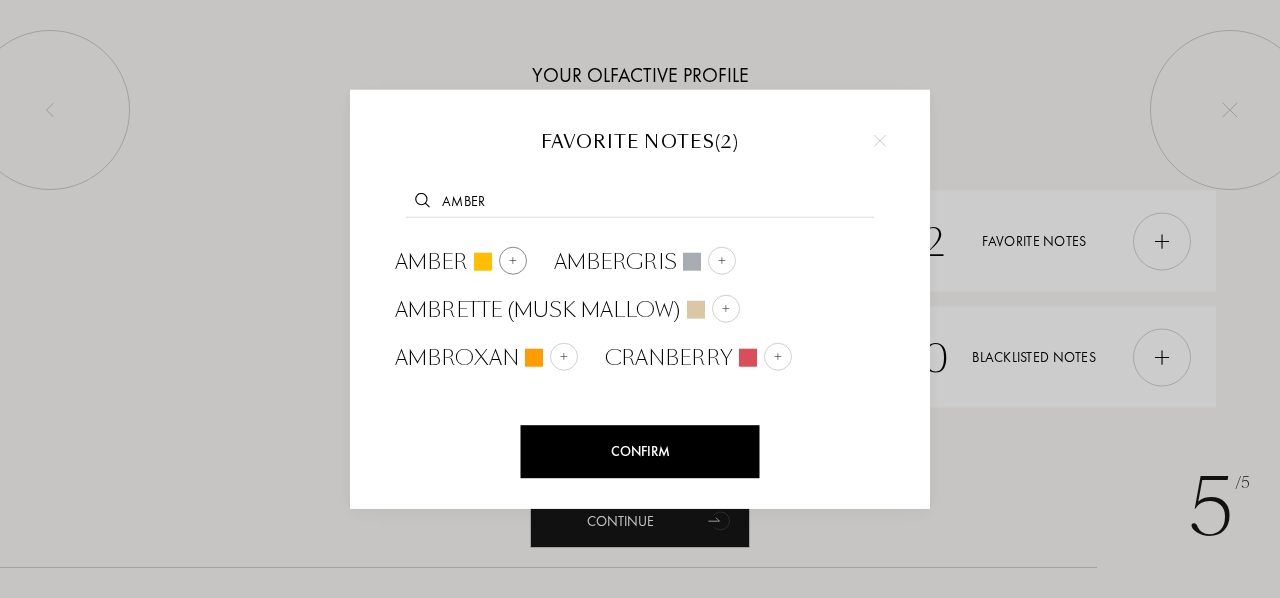 type on "amber" 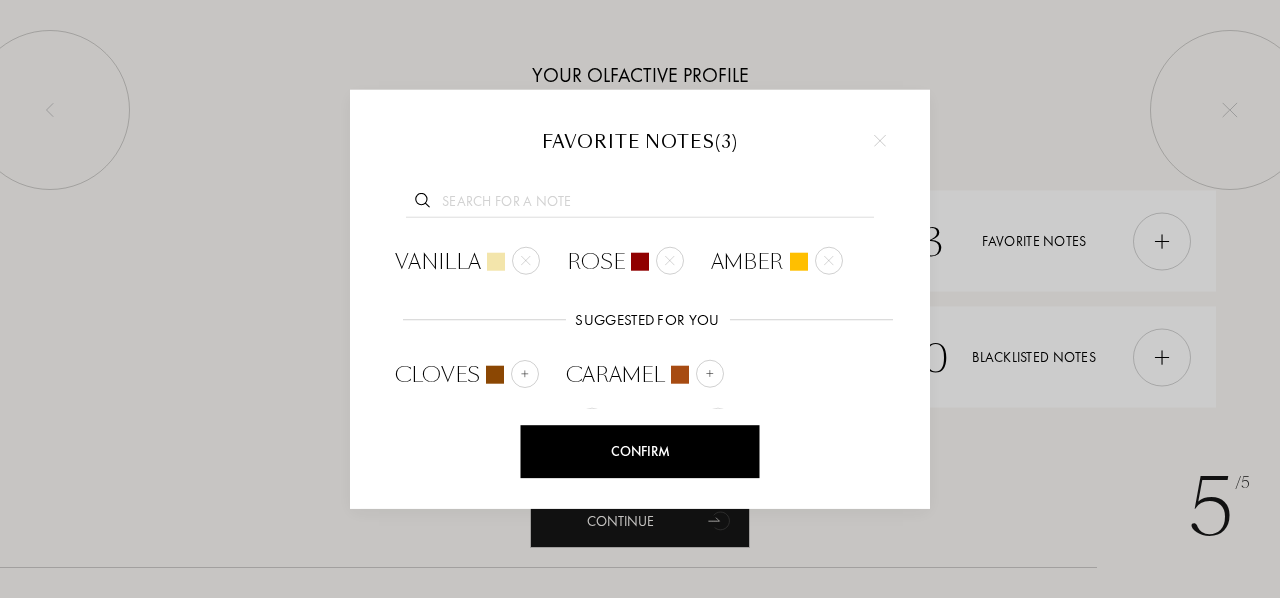 click on "Confirm" at bounding box center [640, 451] 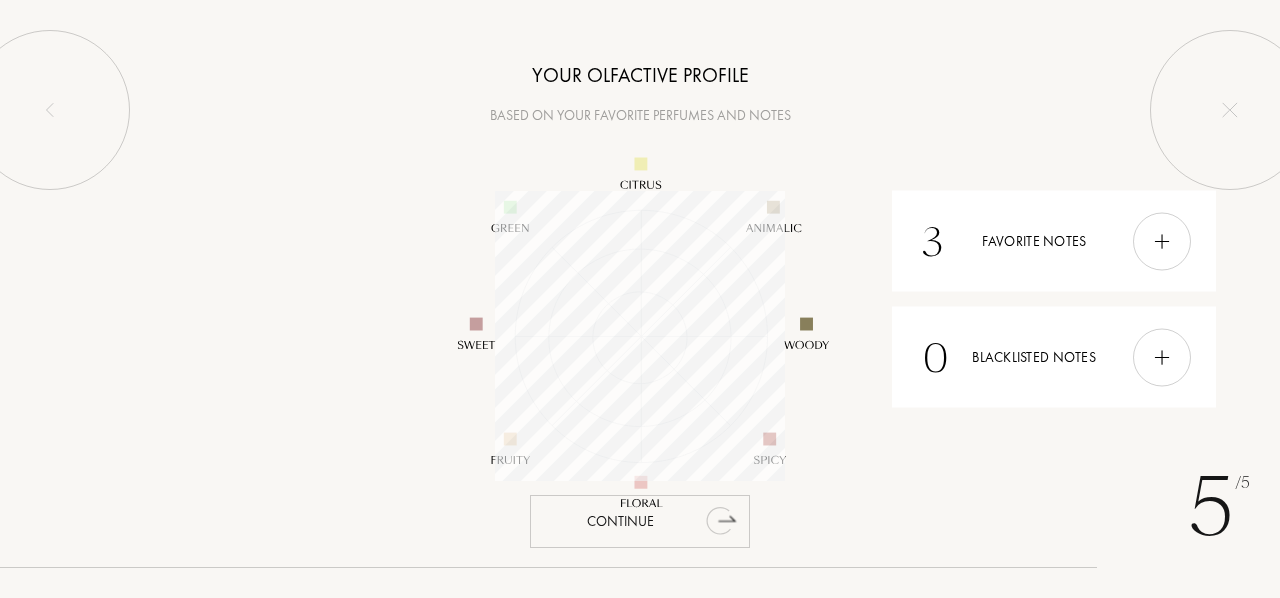 click on "Continue" at bounding box center (640, 521) 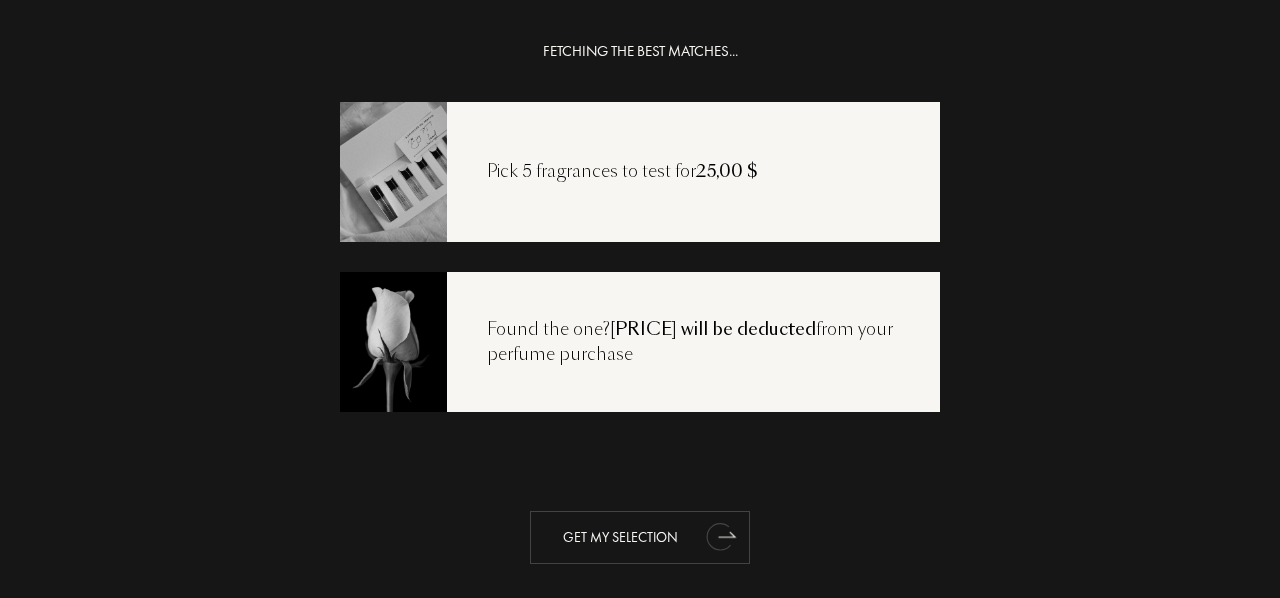 click on "Get my selection" at bounding box center [640, 537] 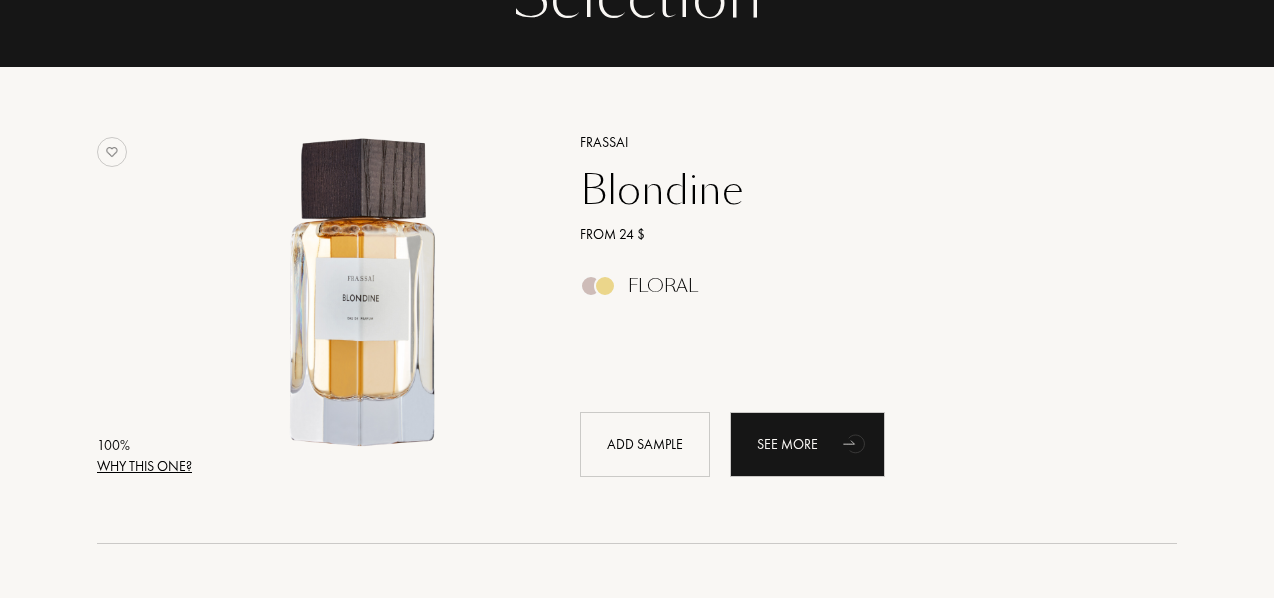 scroll, scrollTop: 254, scrollLeft: 0, axis: vertical 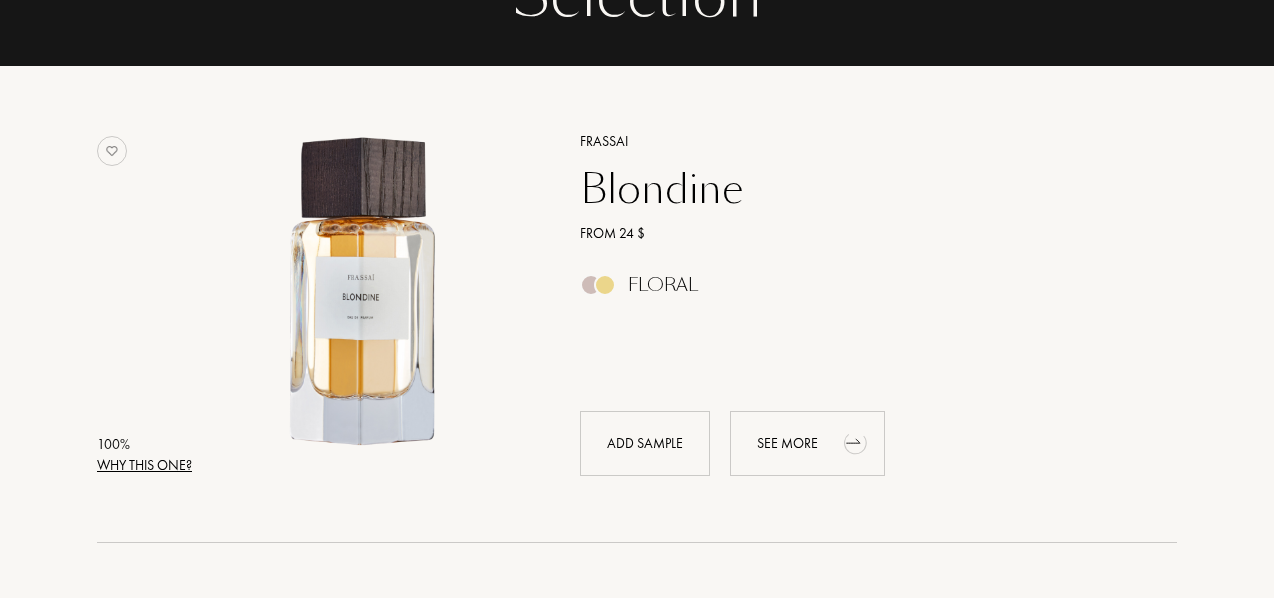 click on "See more" at bounding box center [807, 443] 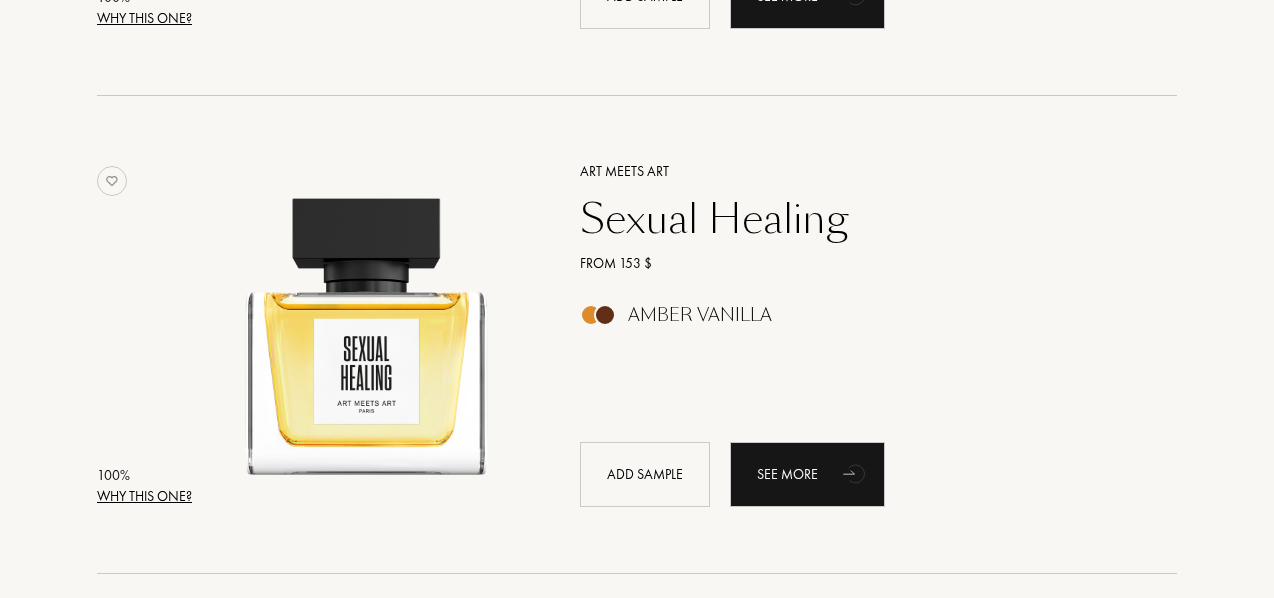 scroll, scrollTop: 825, scrollLeft: 0, axis: vertical 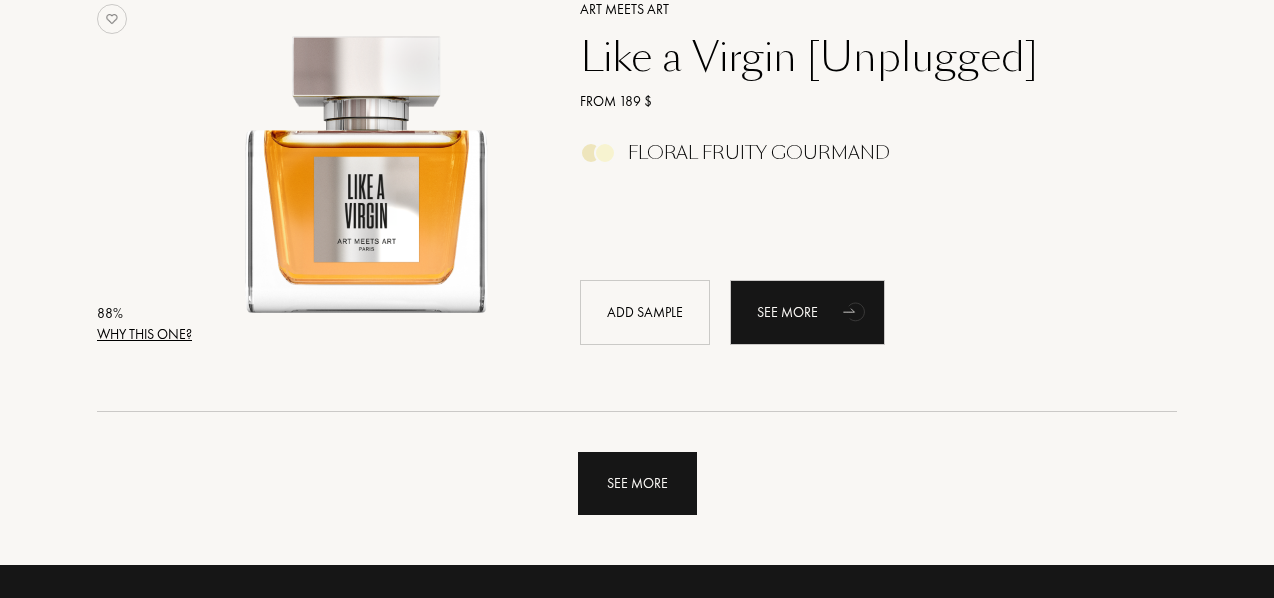 click on "See more" at bounding box center (637, 483) 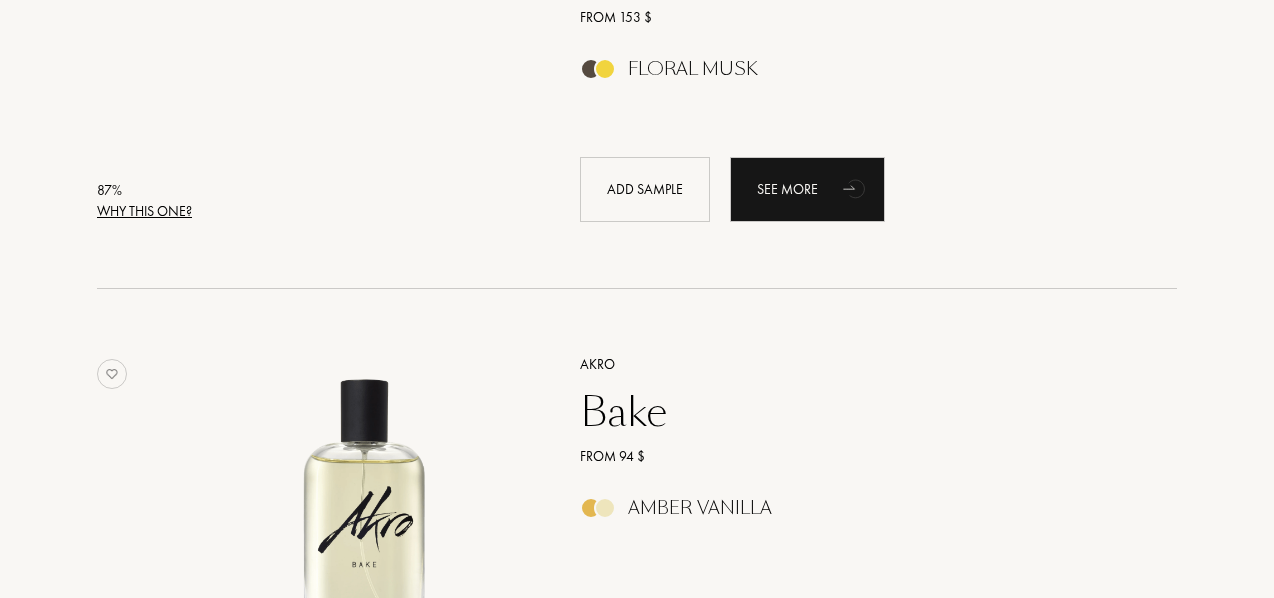 scroll, scrollTop: 5135, scrollLeft: 0, axis: vertical 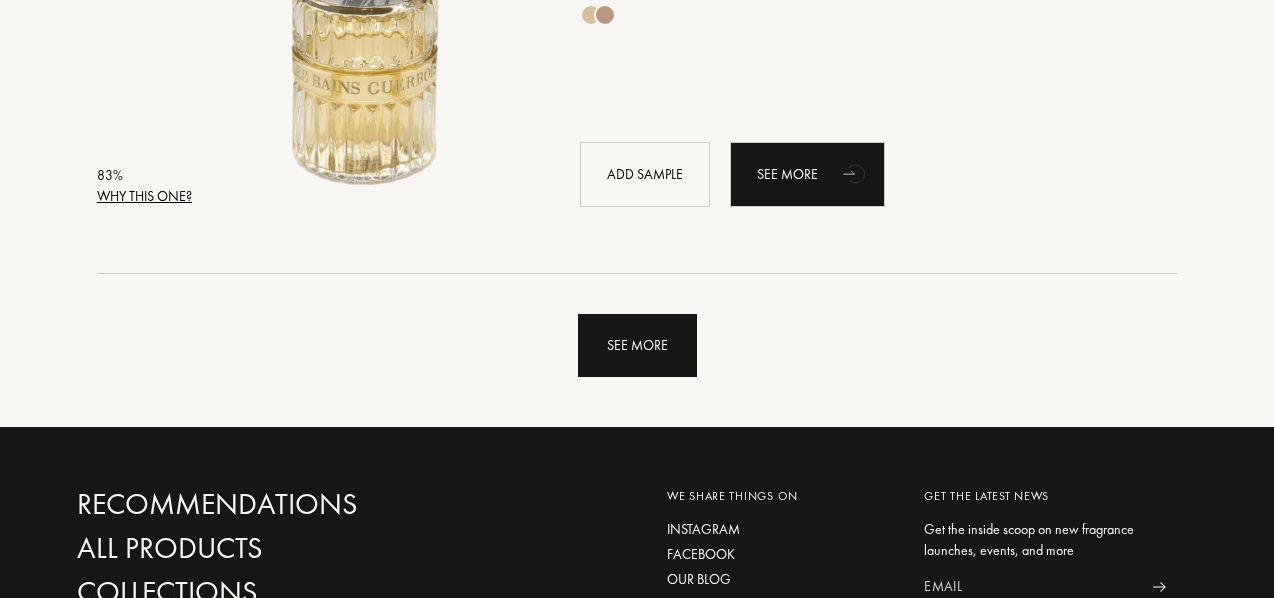 click on "See more" at bounding box center (637, 345) 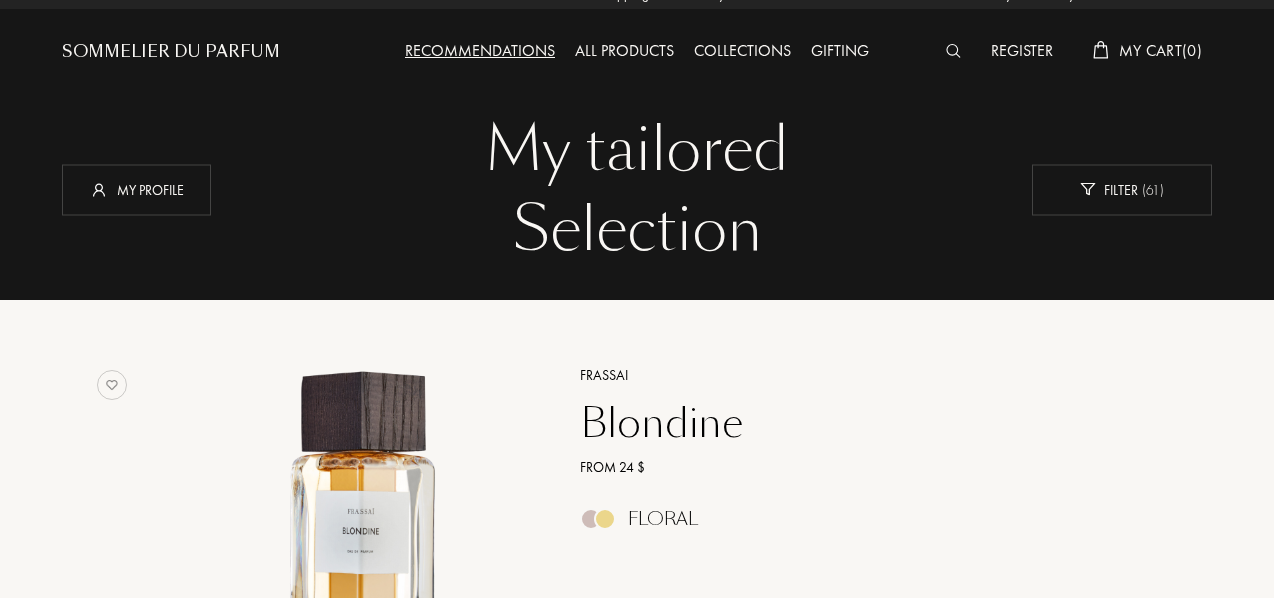 scroll, scrollTop: 18, scrollLeft: 0, axis: vertical 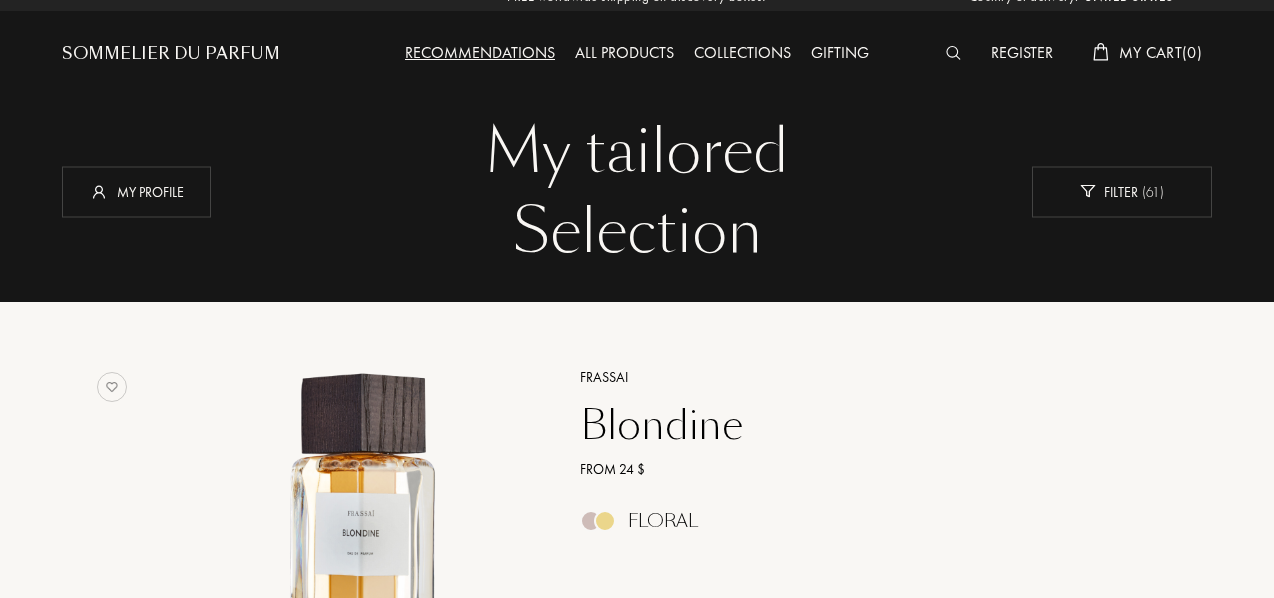 click at bounding box center [953, 53] 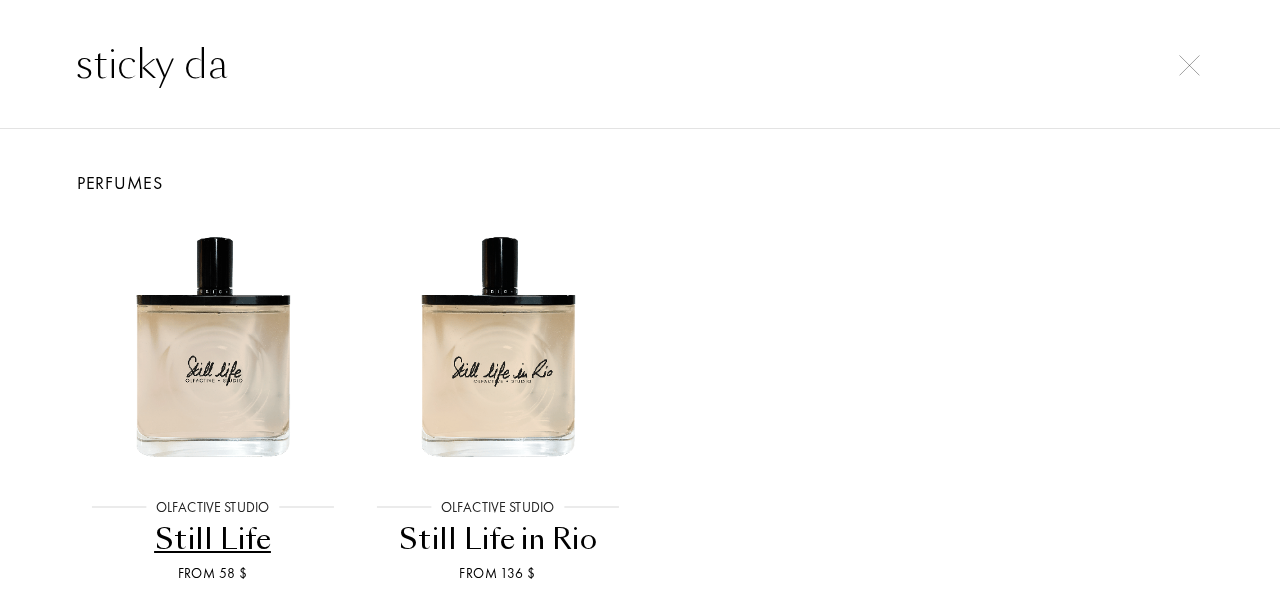 type on "sticky dat" 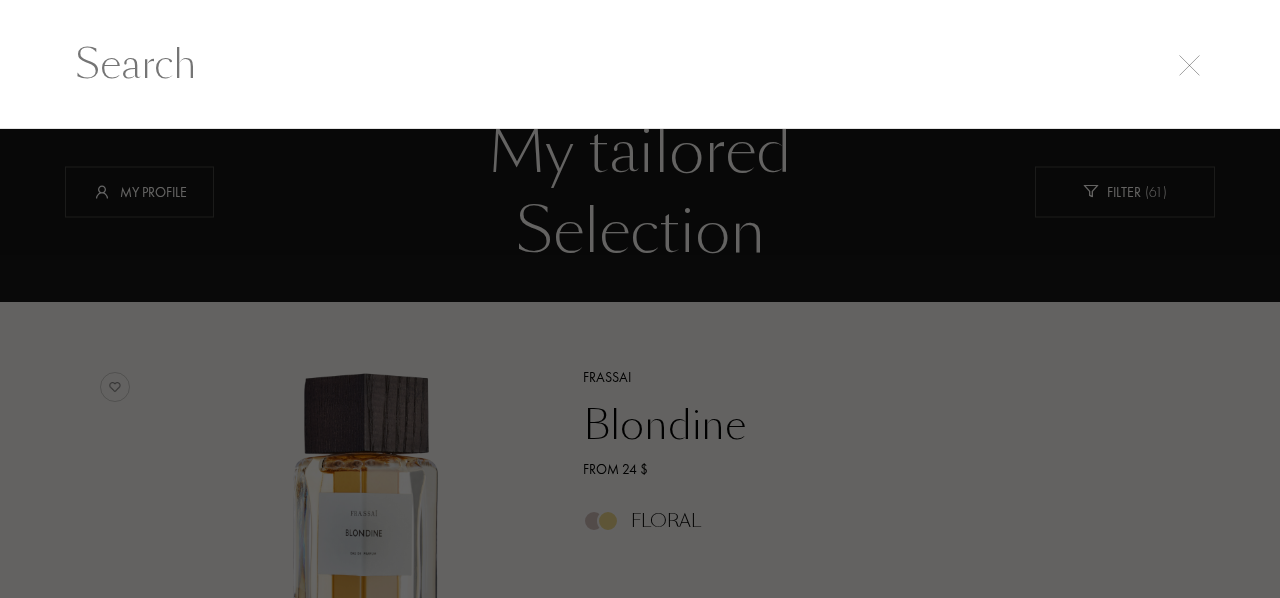 click at bounding box center [640, 363] 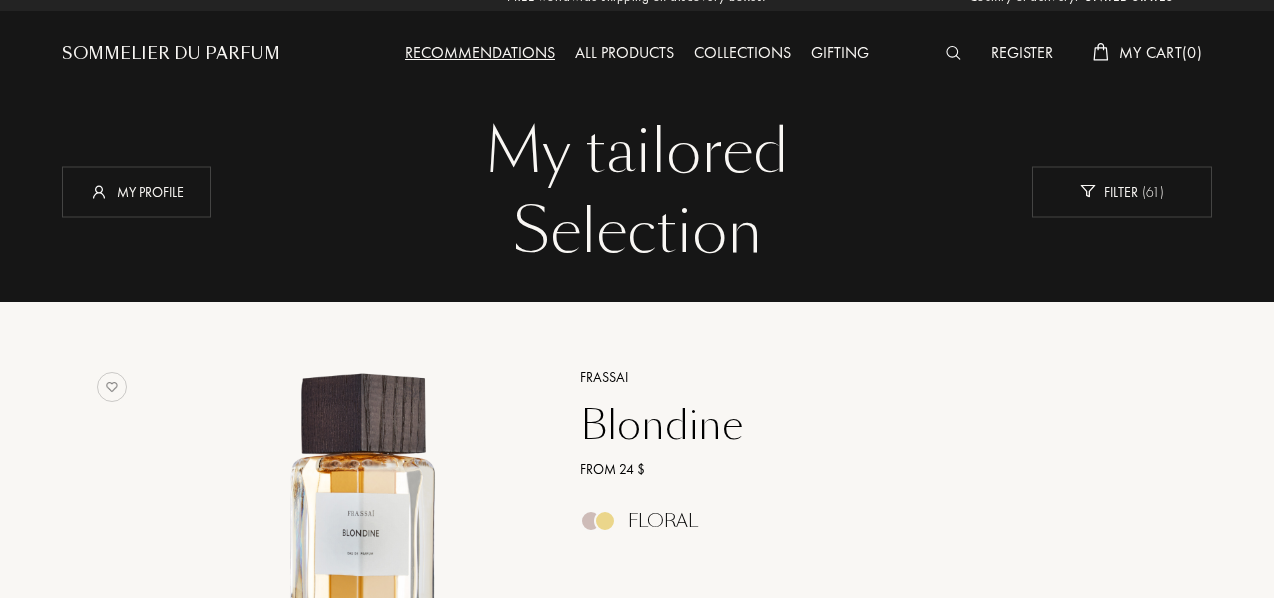click on "All products" at bounding box center [624, 54] 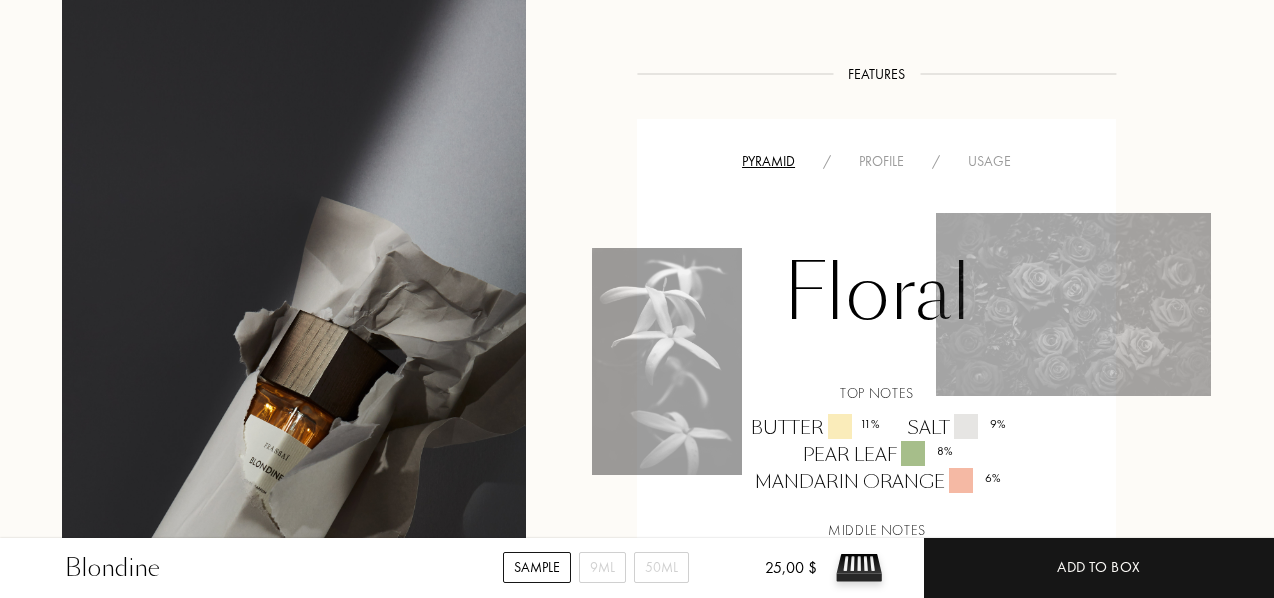 scroll, scrollTop: 1283, scrollLeft: 0, axis: vertical 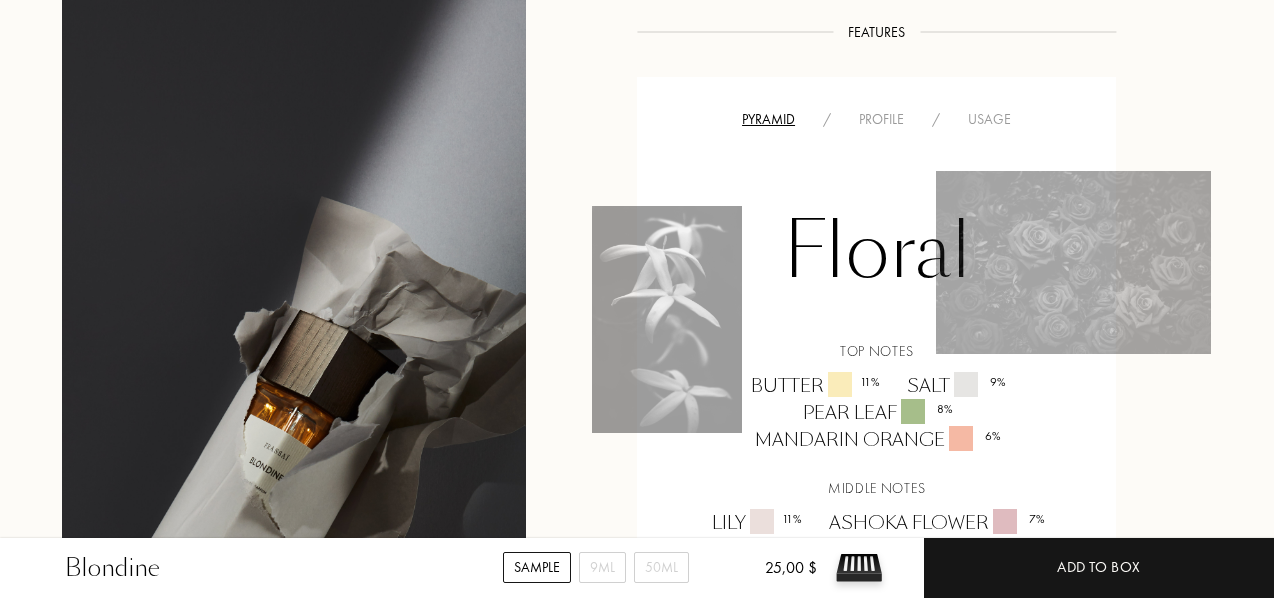click on "Usage" at bounding box center [989, 119] 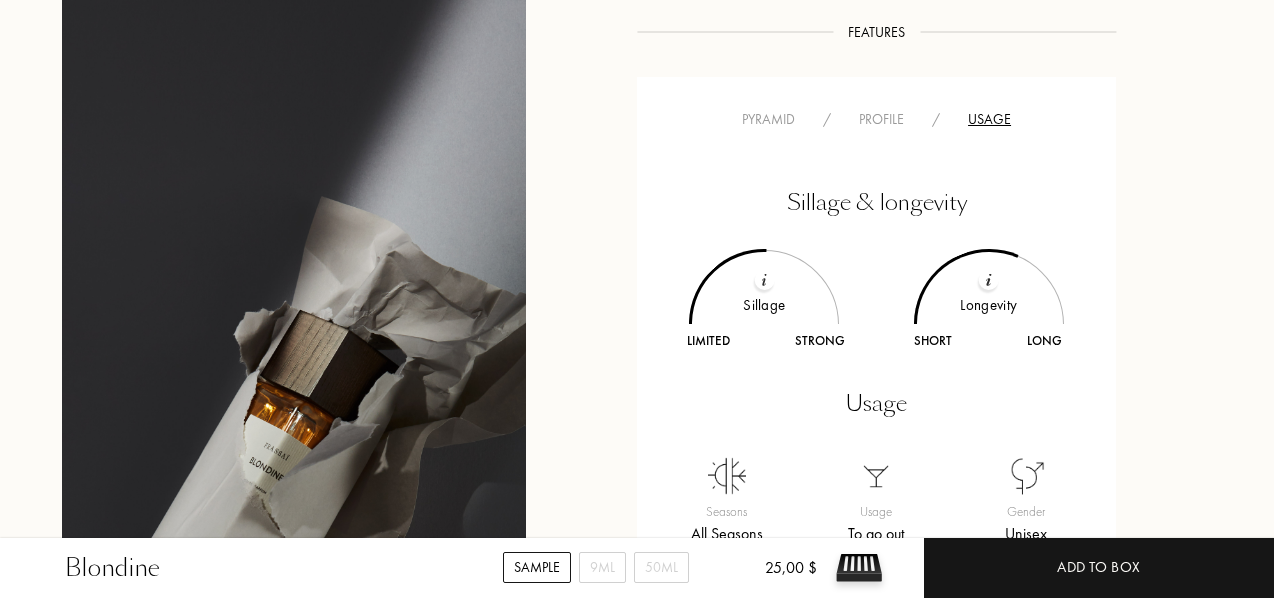 click on "Profile" at bounding box center [881, 119] 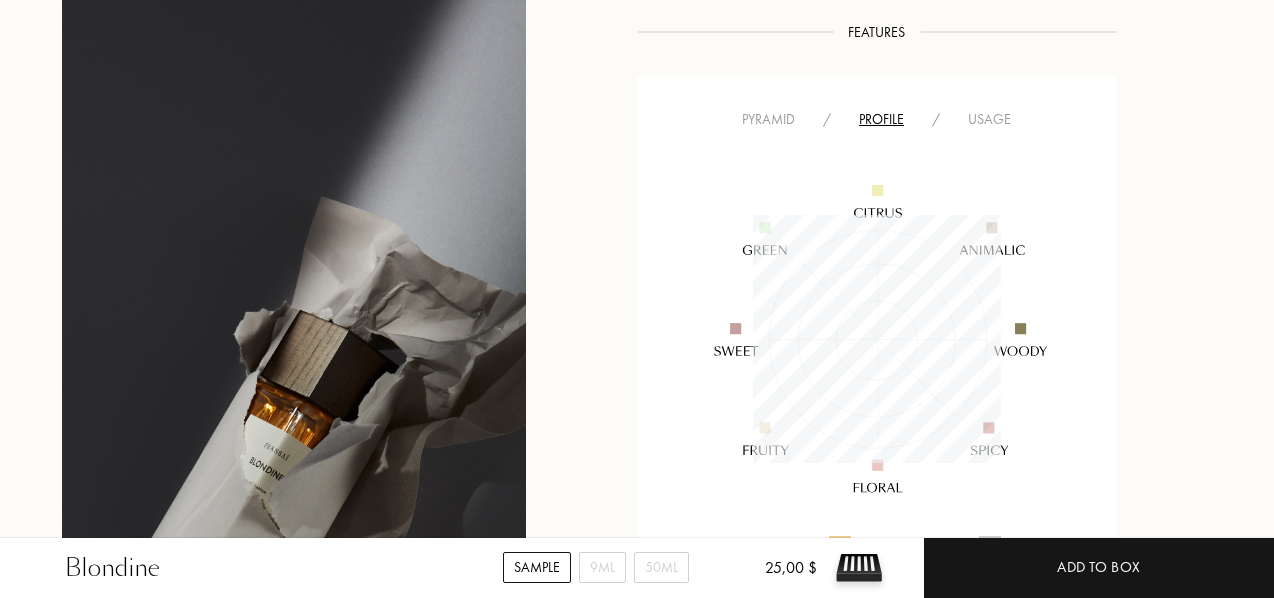 scroll, scrollTop: 999752, scrollLeft: 999752, axis: both 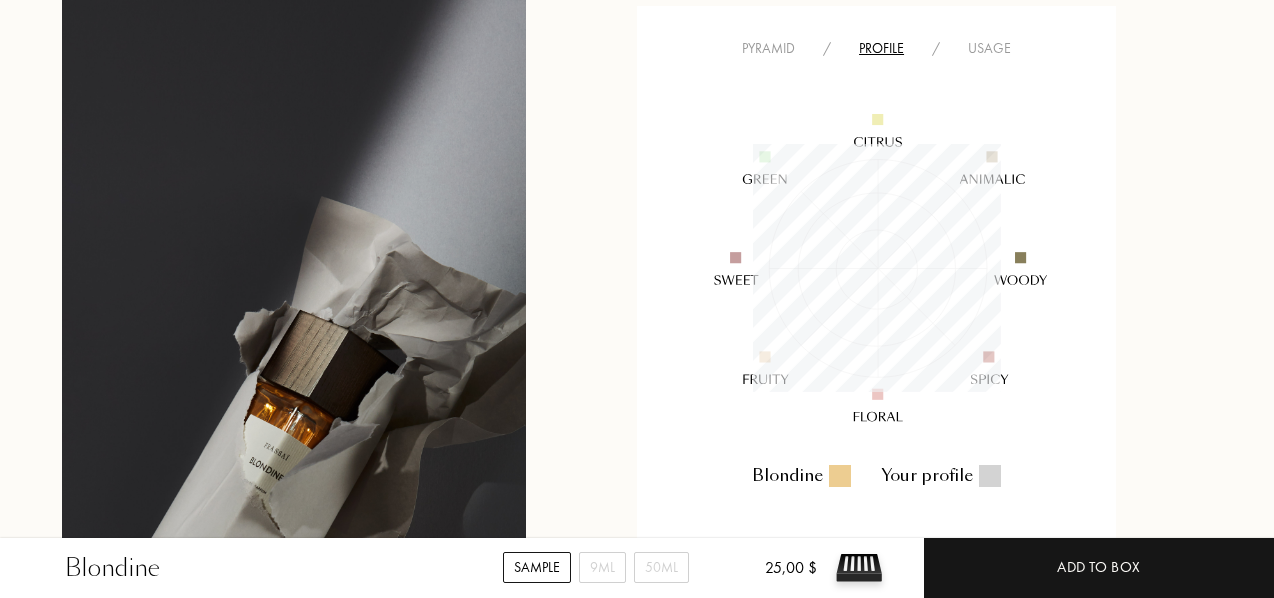 click at bounding box center (840, 476) 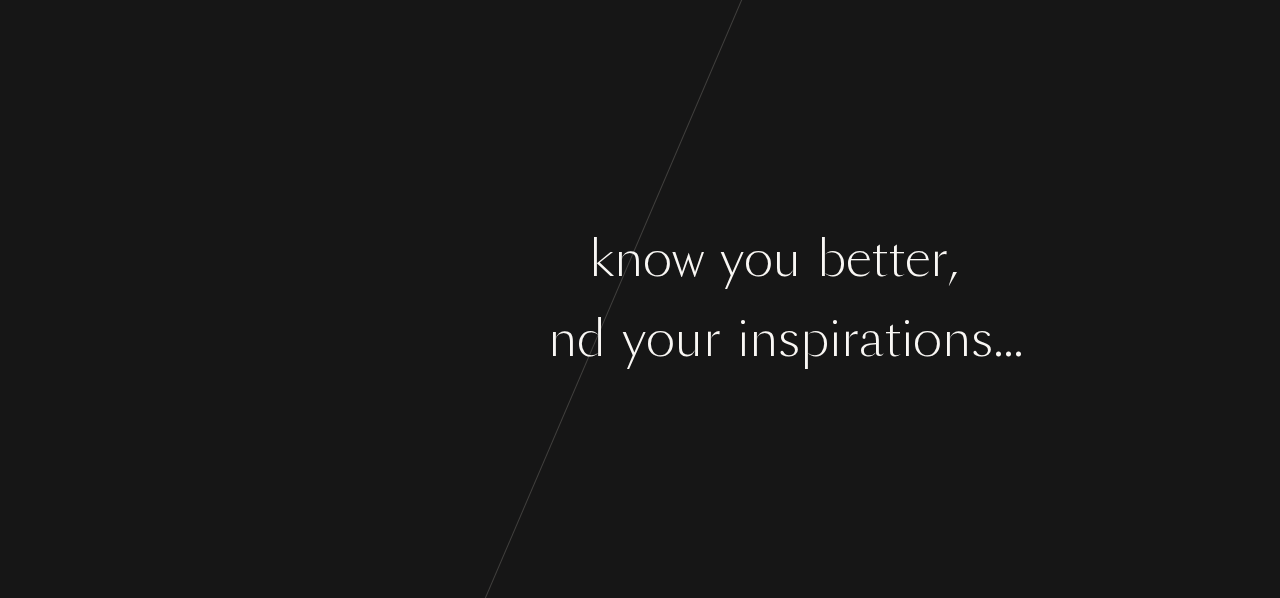 scroll, scrollTop: 0, scrollLeft: 0, axis: both 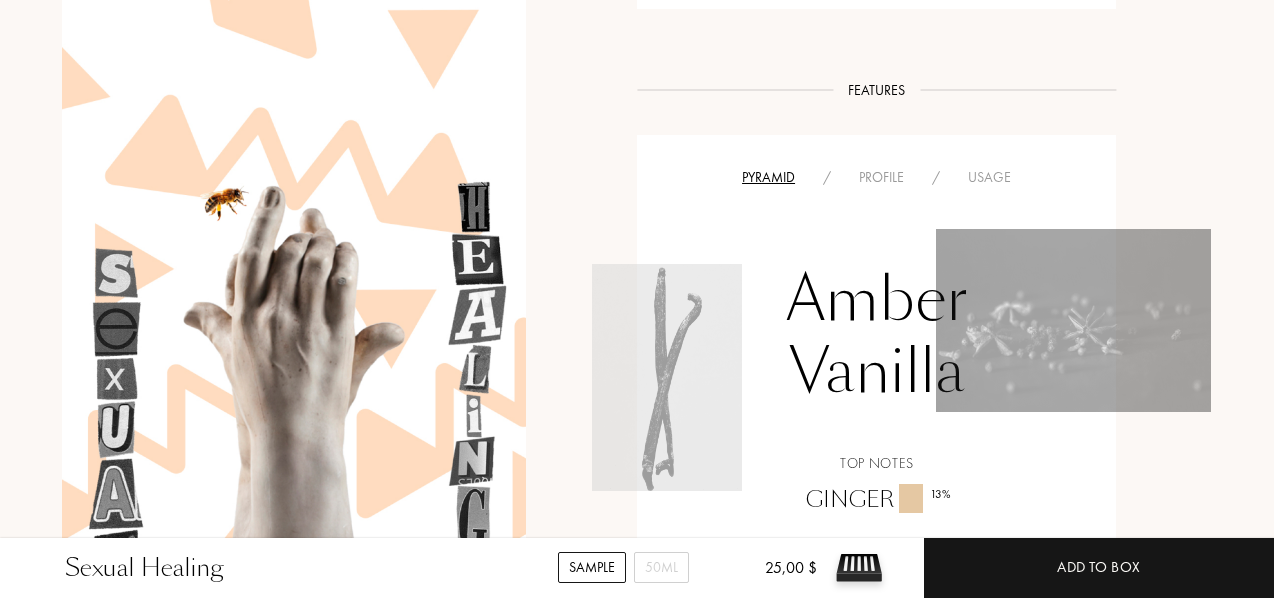 click on "Profile" at bounding box center (881, 177) 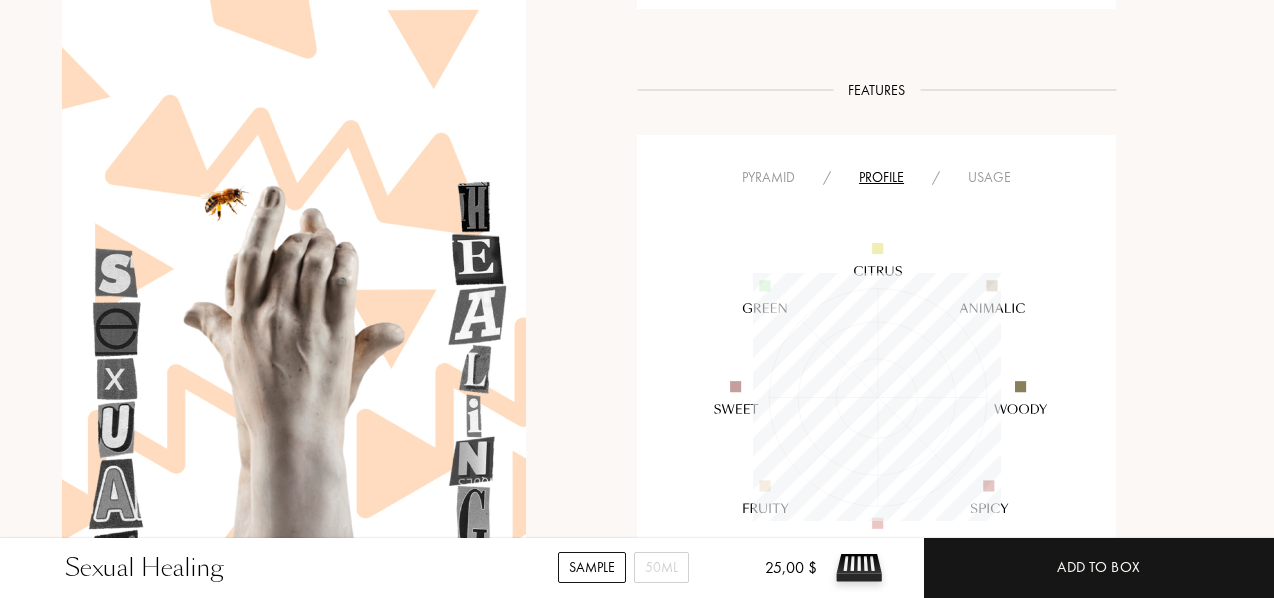 scroll, scrollTop: 999752, scrollLeft: 999752, axis: both 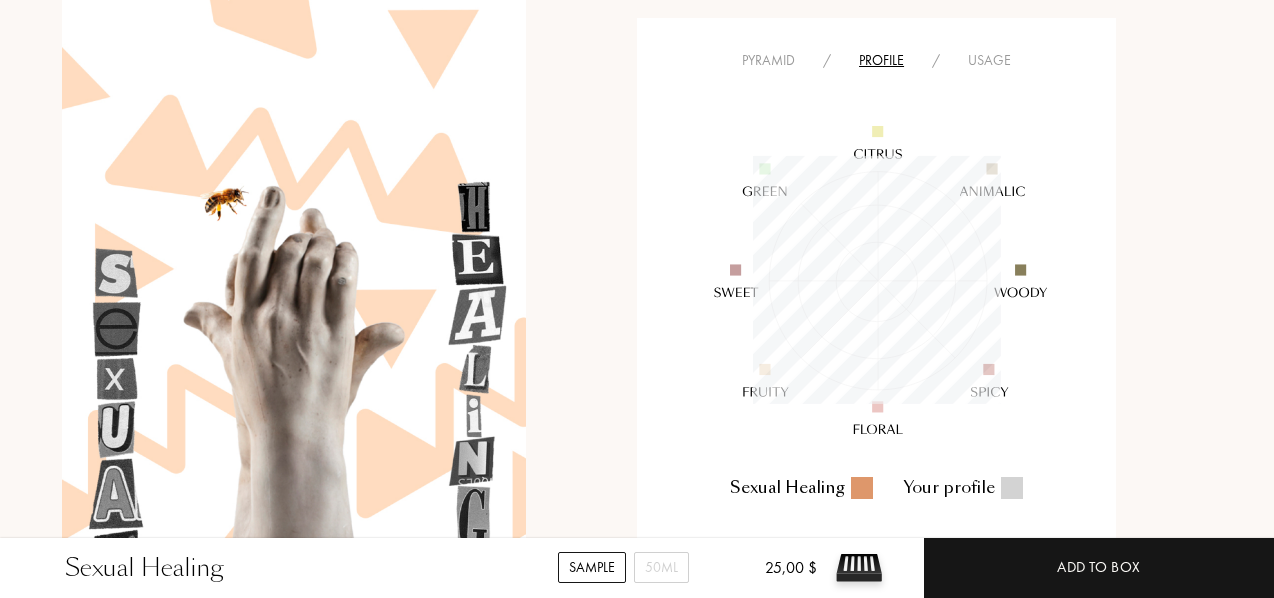click on "Pyramid" at bounding box center (768, 60) 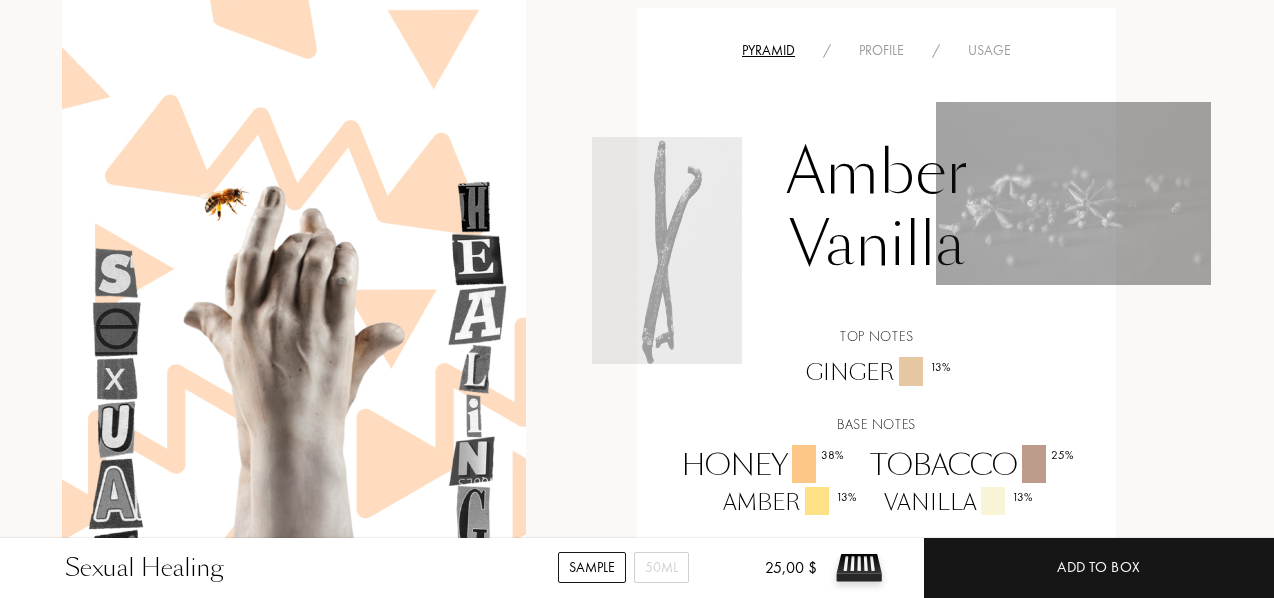 scroll, scrollTop: 1228, scrollLeft: 0, axis: vertical 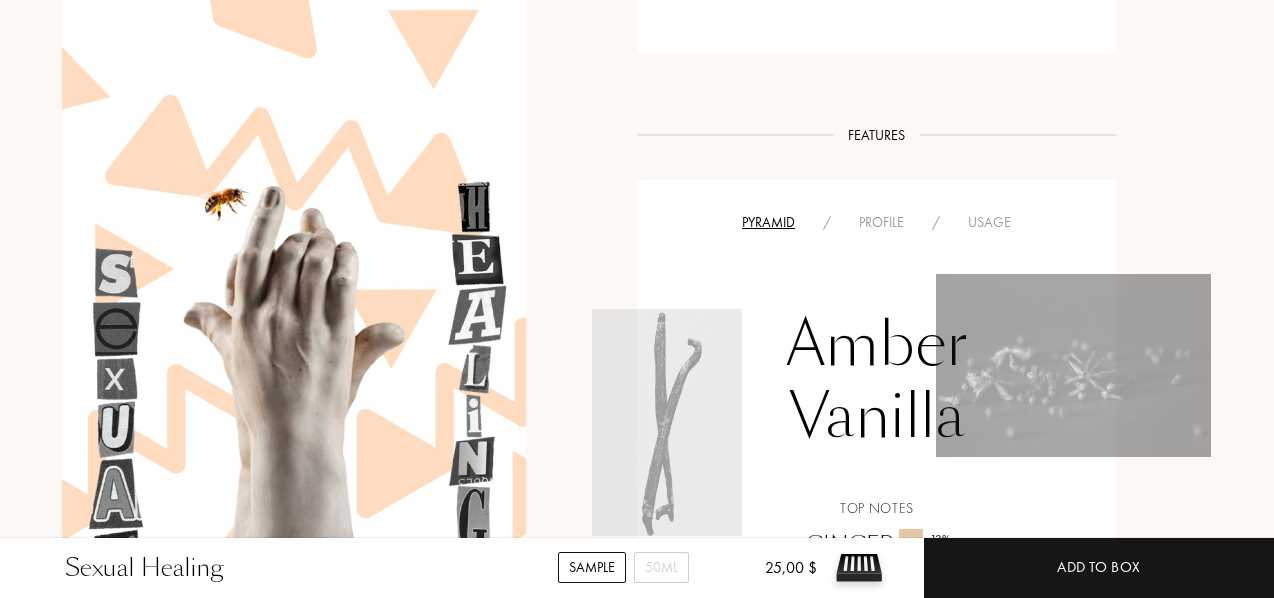 click on "Profile" at bounding box center [881, 222] 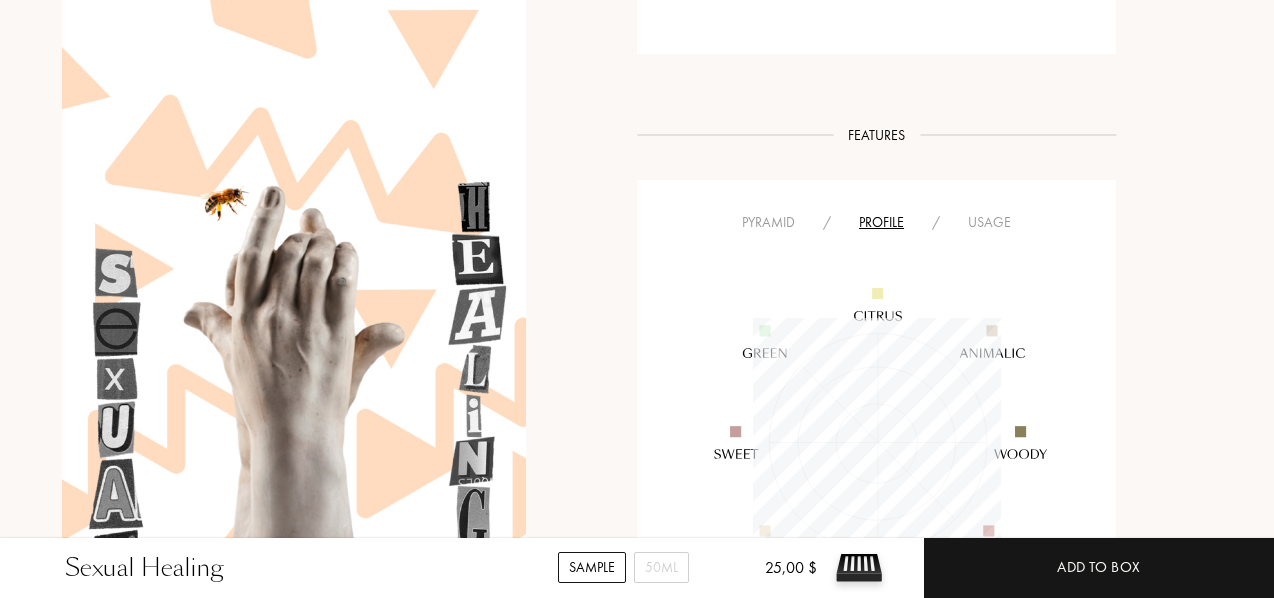 scroll, scrollTop: 999752, scrollLeft: 999752, axis: both 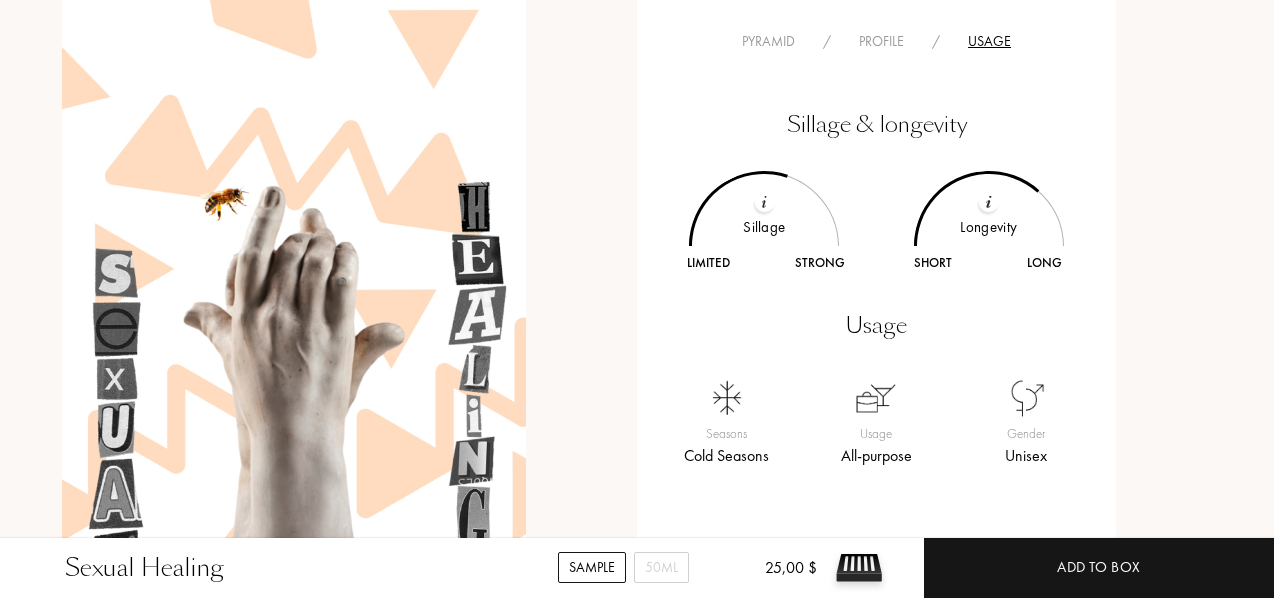 click on "Profile" at bounding box center (881, 41) 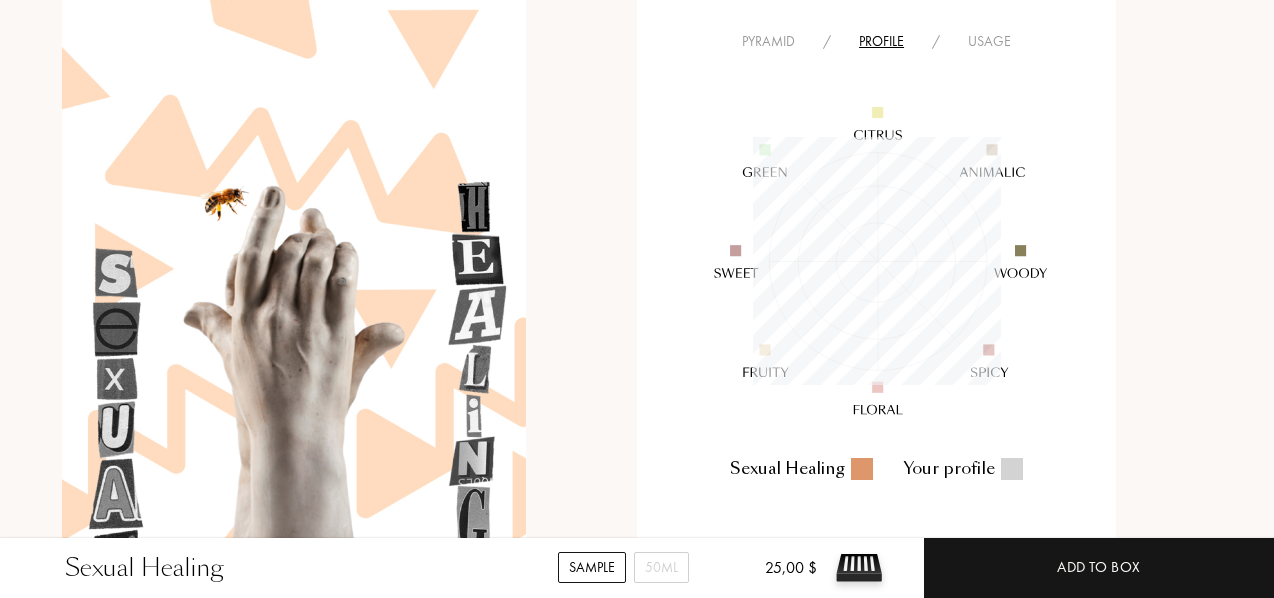 scroll, scrollTop: 999752, scrollLeft: 999752, axis: both 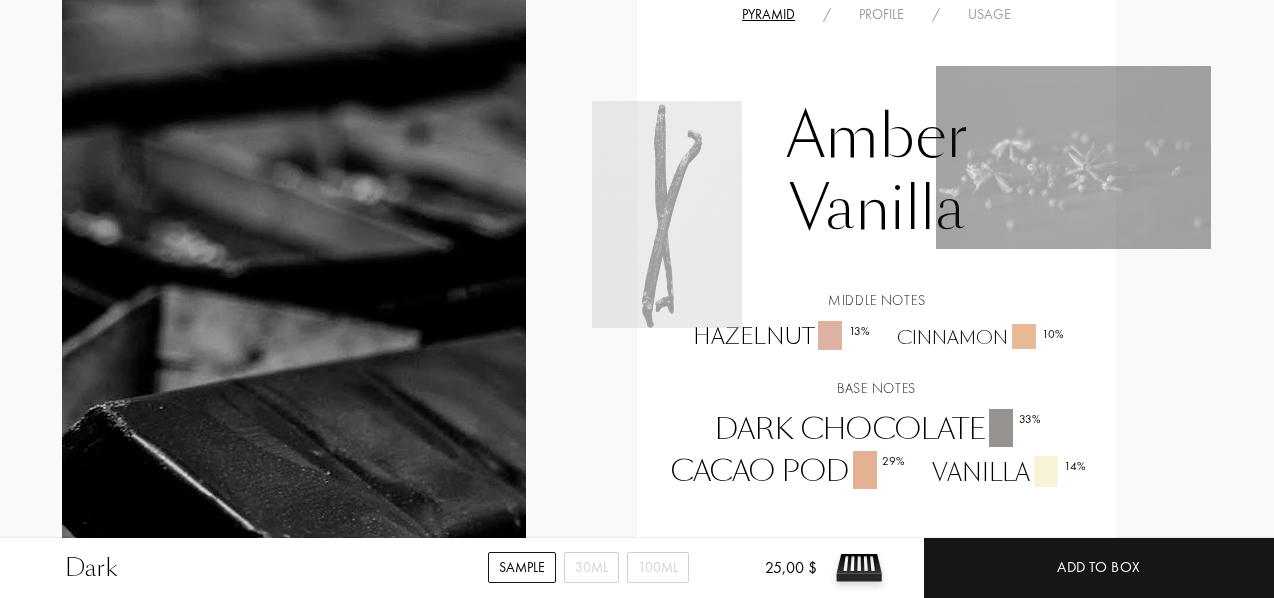 click on "Profile" at bounding box center (881, 14) 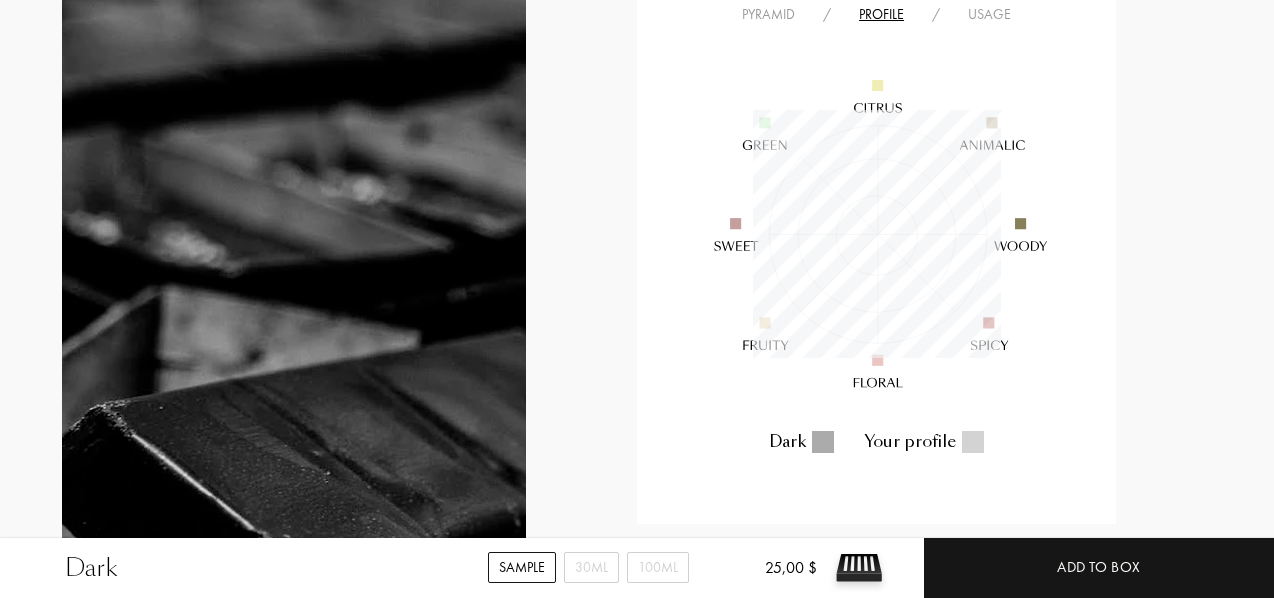 scroll, scrollTop: 999752, scrollLeft: 999752, axis: both 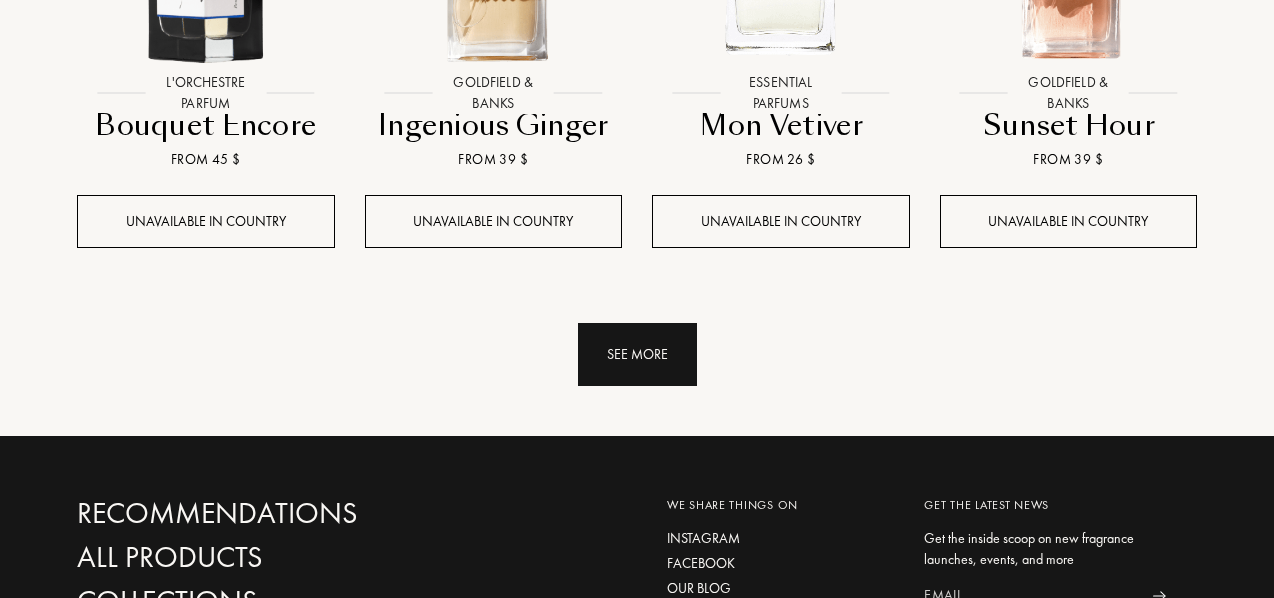 click on "See more" at bounding box center (637, 354) 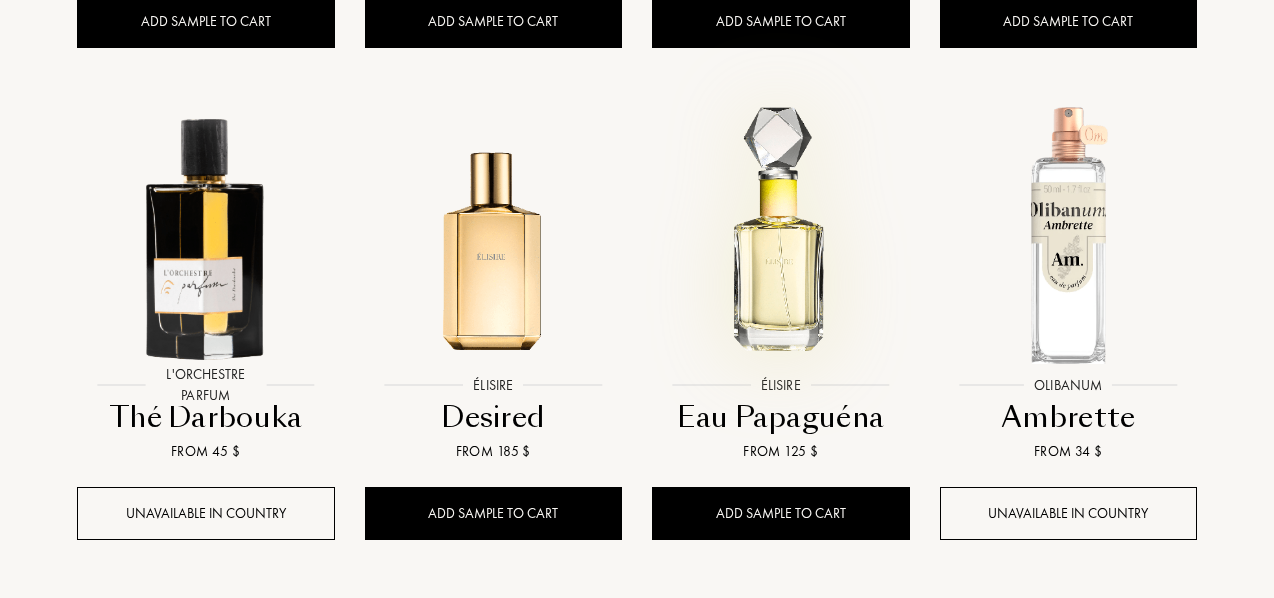 scroll, scrollTop: 3367, scrollLeft: 0, axis: vertical 